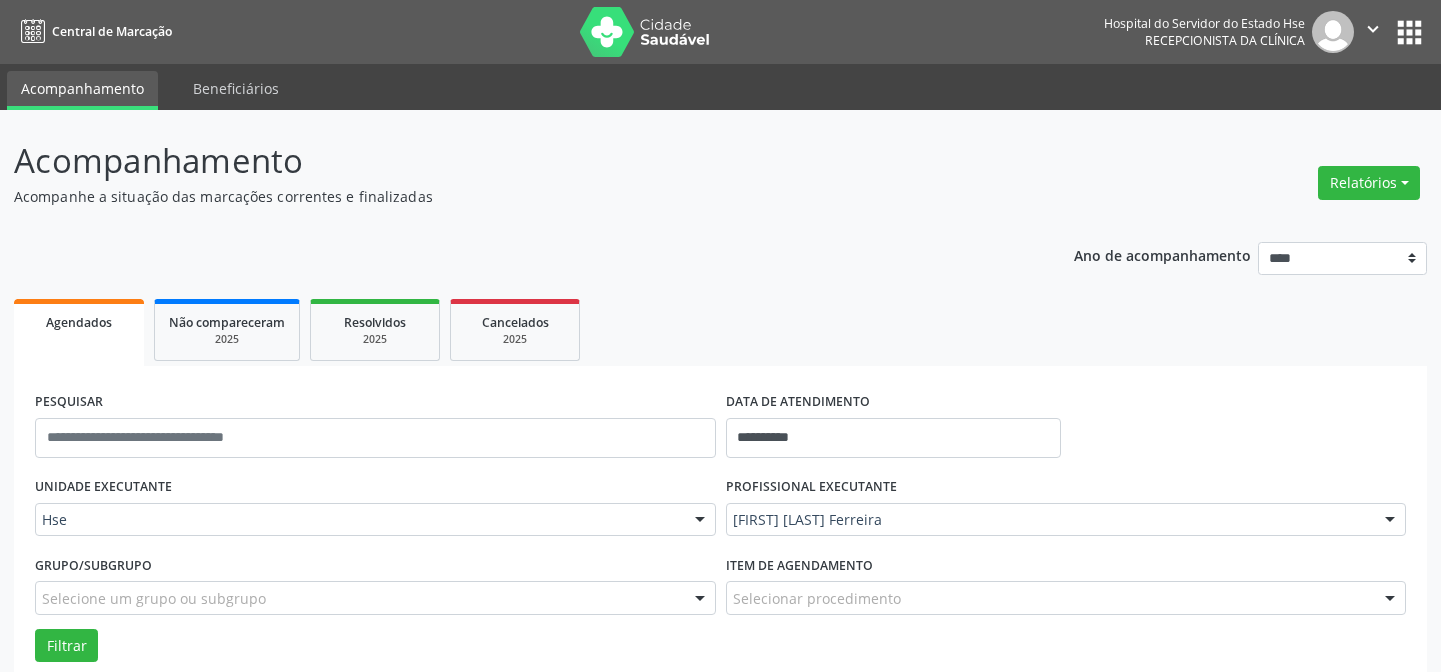 scroll, scrollTop: 135, scrollLeft: 0, axis: vertical 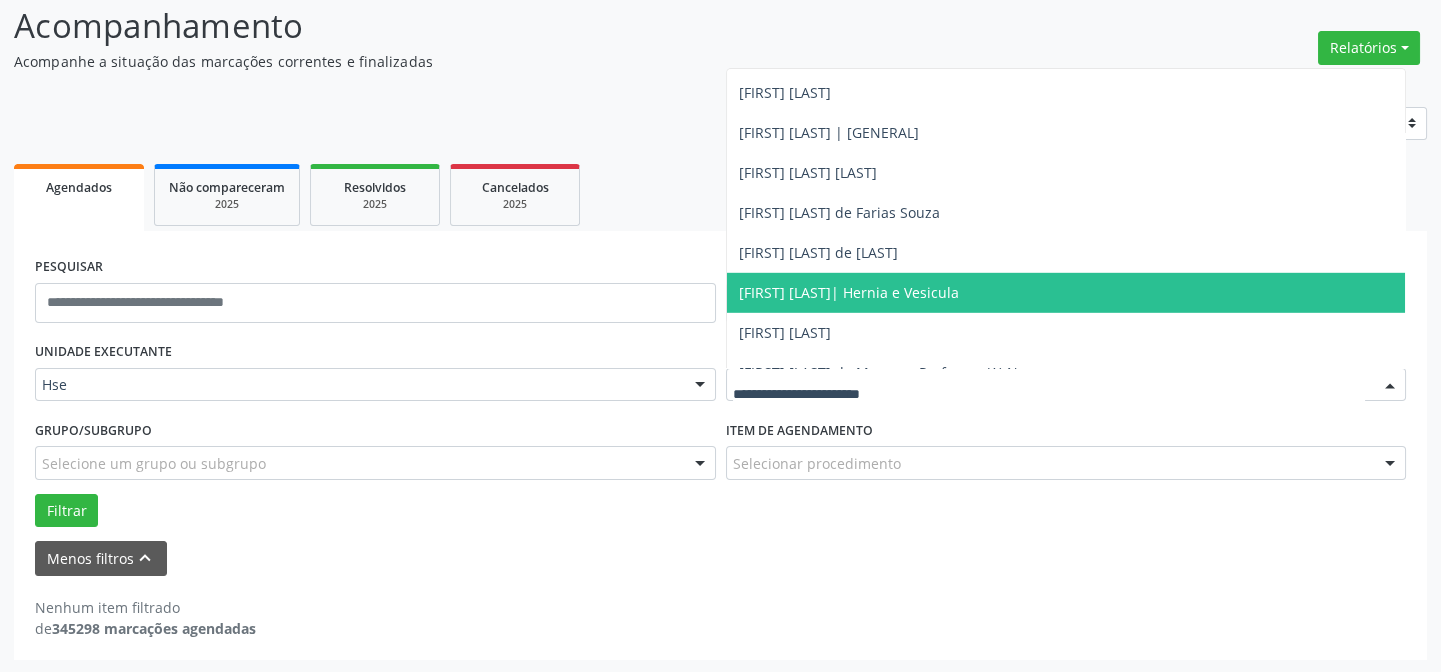 click on "[FIRST] [LAST]| Hernia e Vesicula" at bounding box center (849, 292) 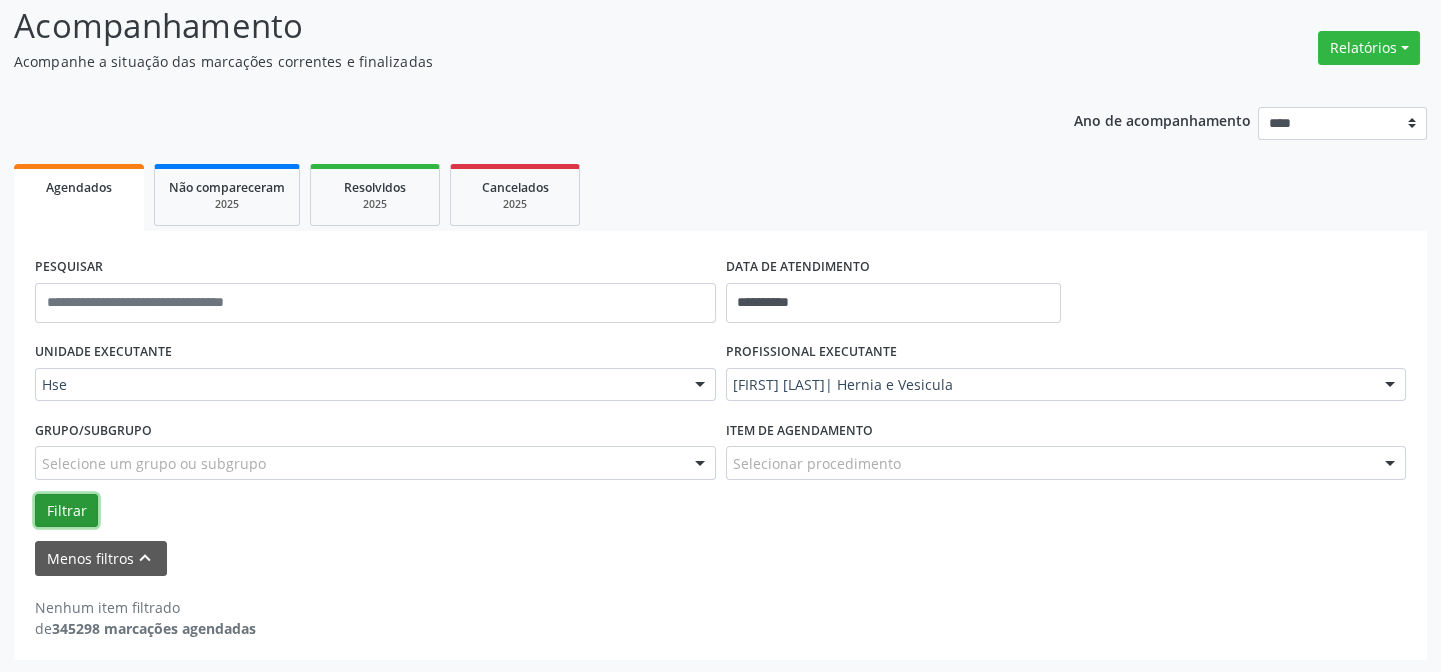 click on "Filtrar" at bounding box center [66, 511] 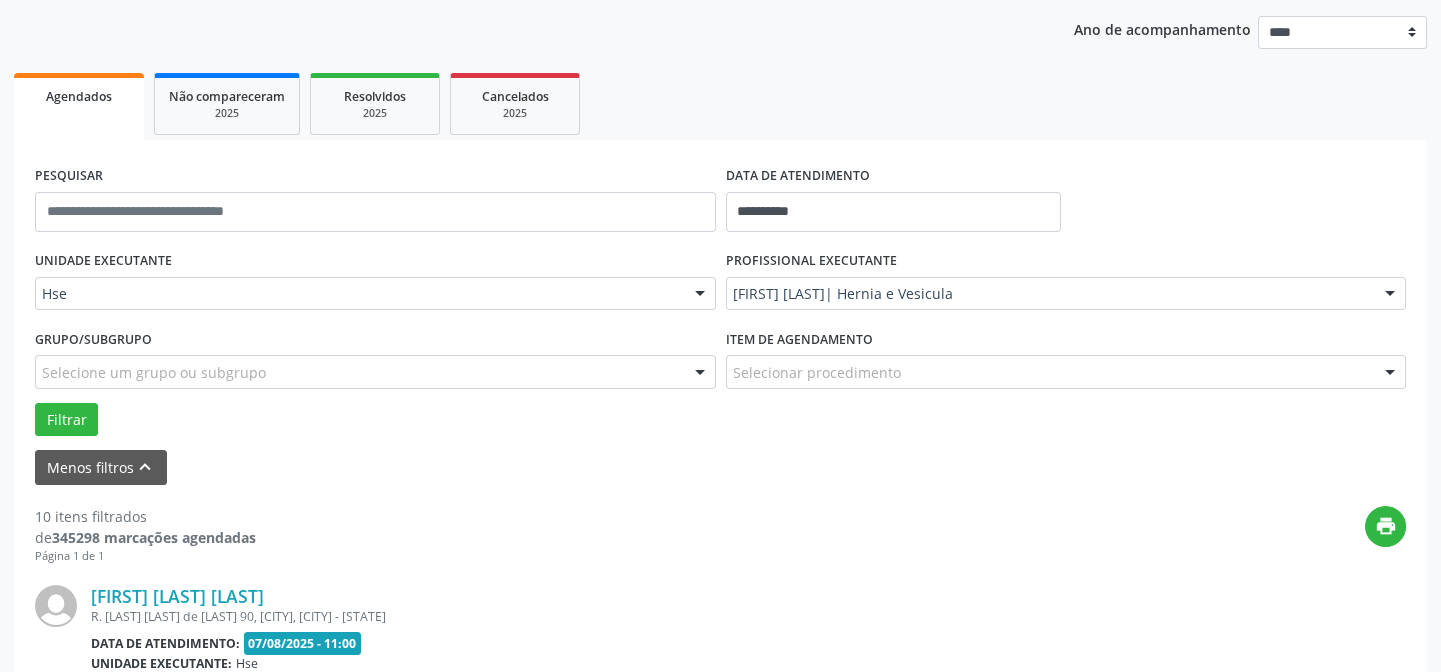 scroll, scrollTop: 408, scrollLeft: 0, axis: vertical 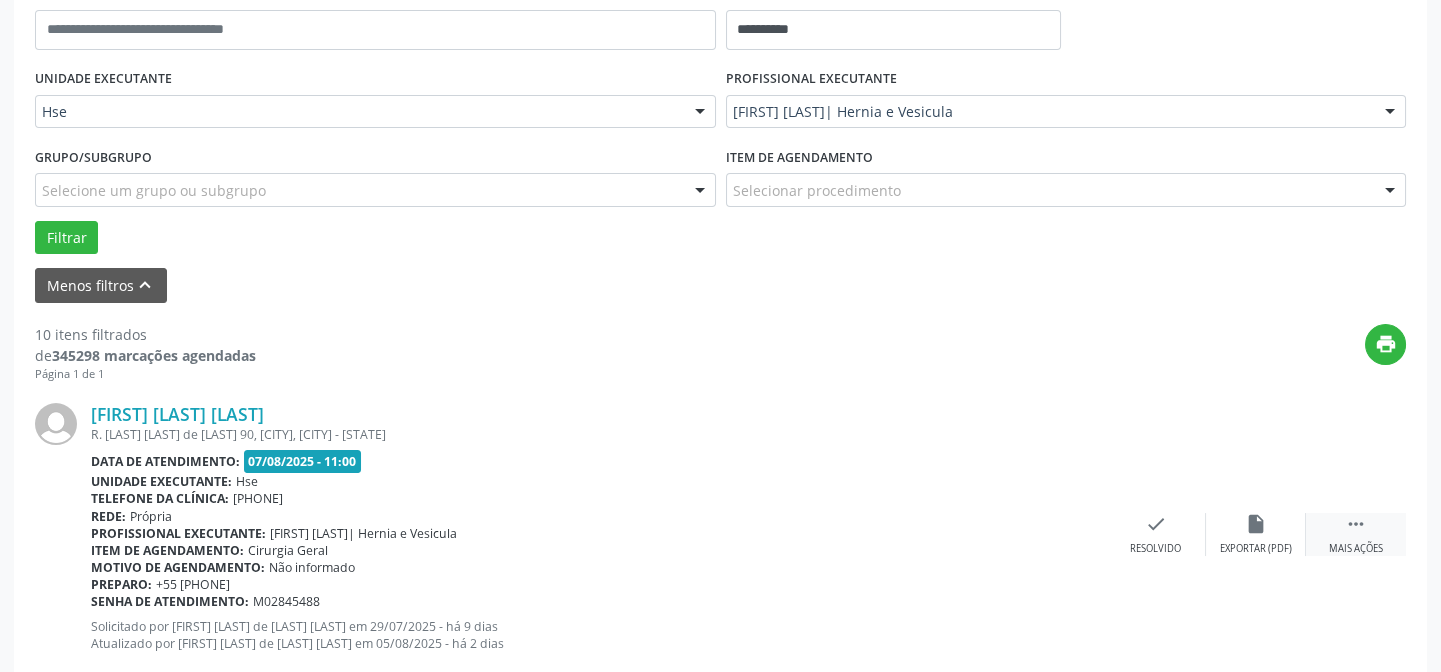 click on "" at bounding box center (1356, 524) 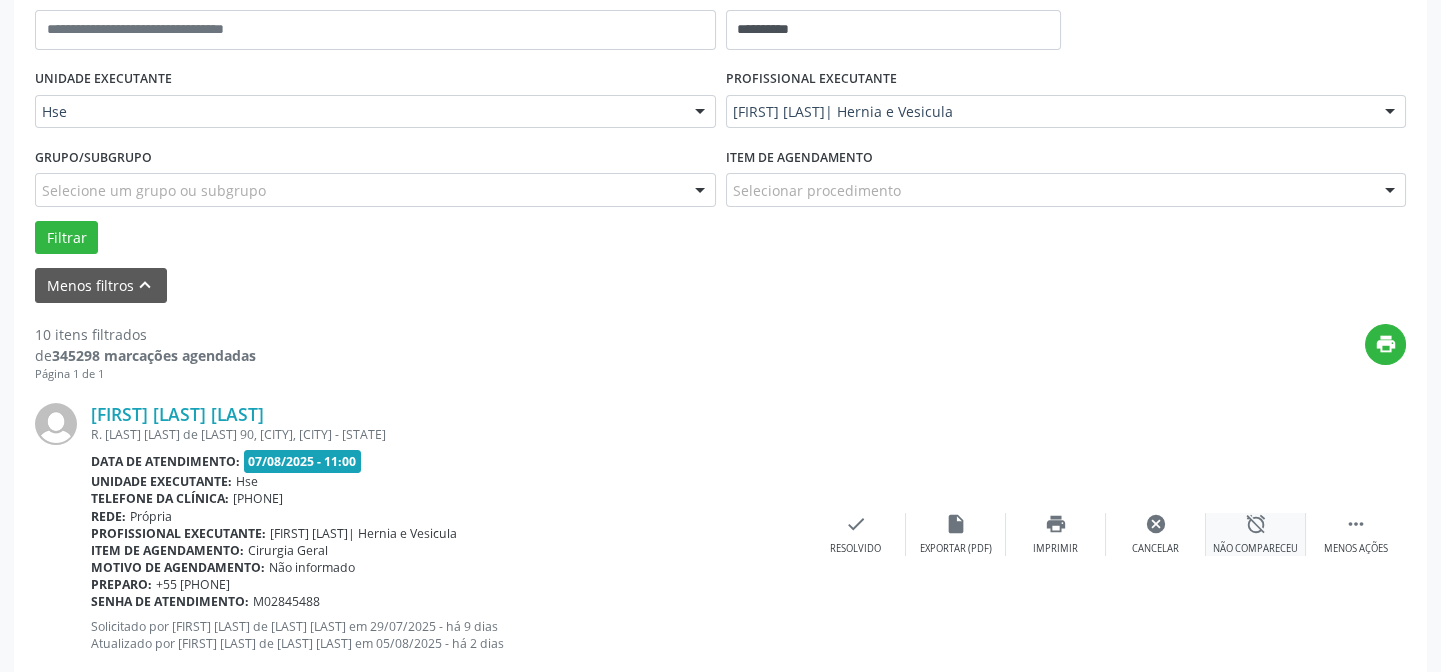 click on "alarm_off
Não compareceu" at bounding box center [1256, 534] 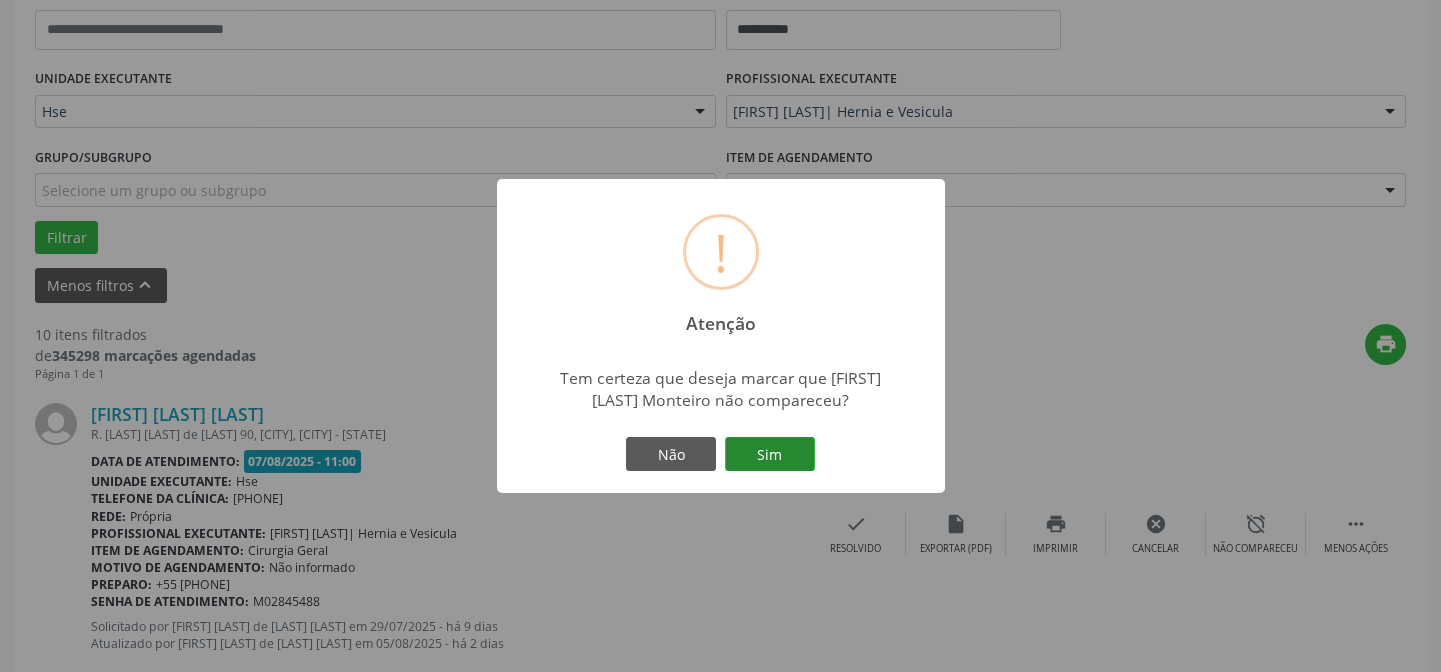 click on "Sim" at bounding box center (770, 454) 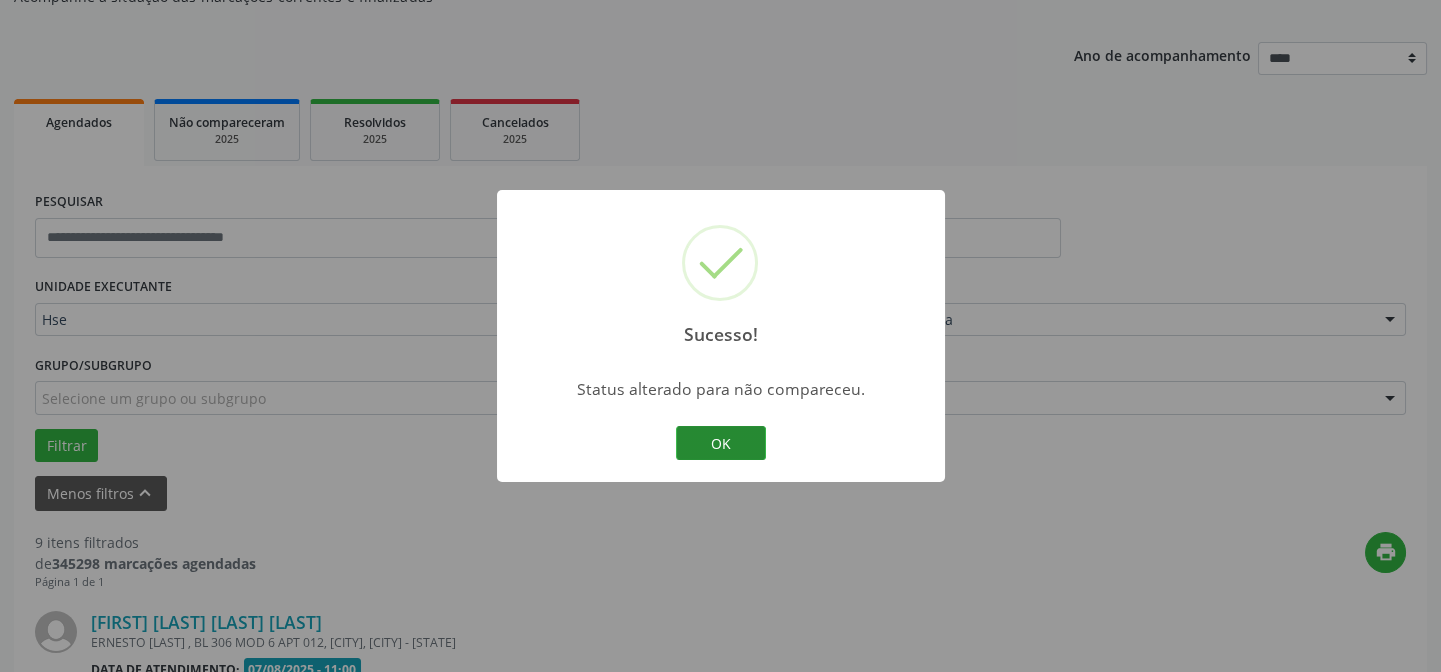 scroll, scrollTop: 408, scrollLeft: 0, axis: vertical 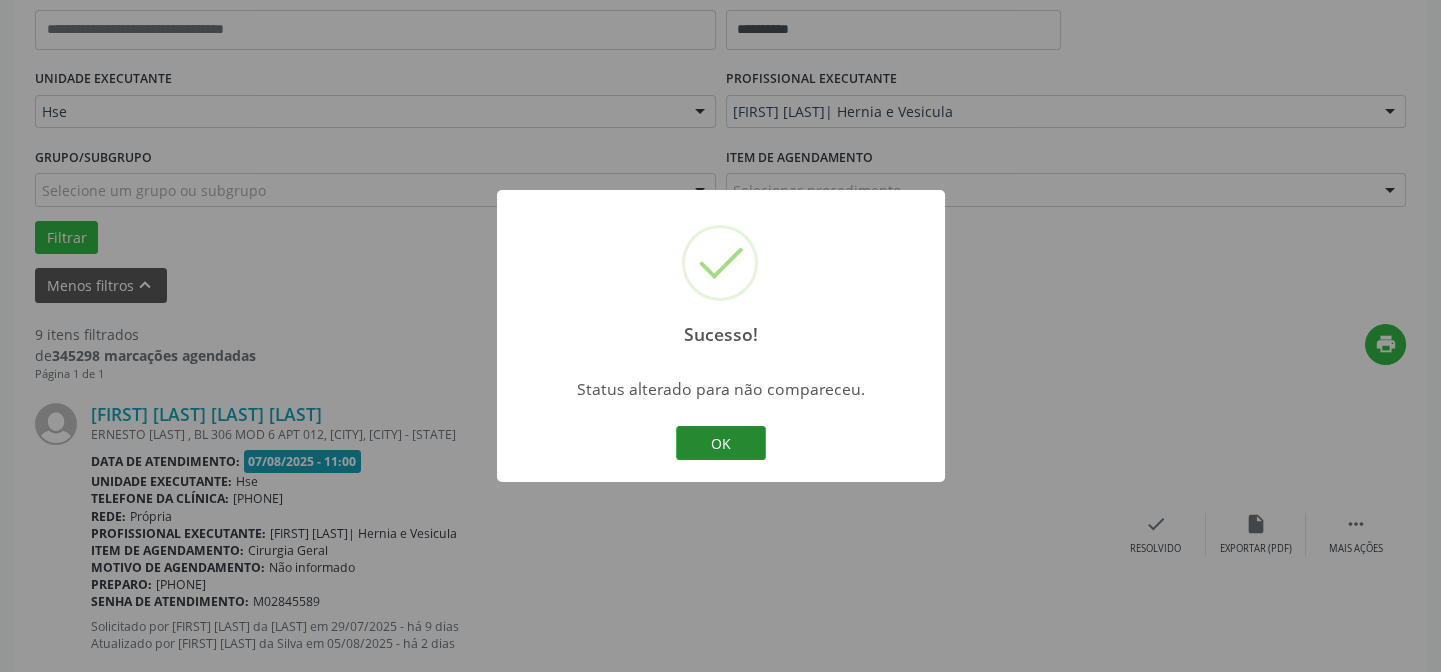 click on "OK" at bounding box center [721, 443] 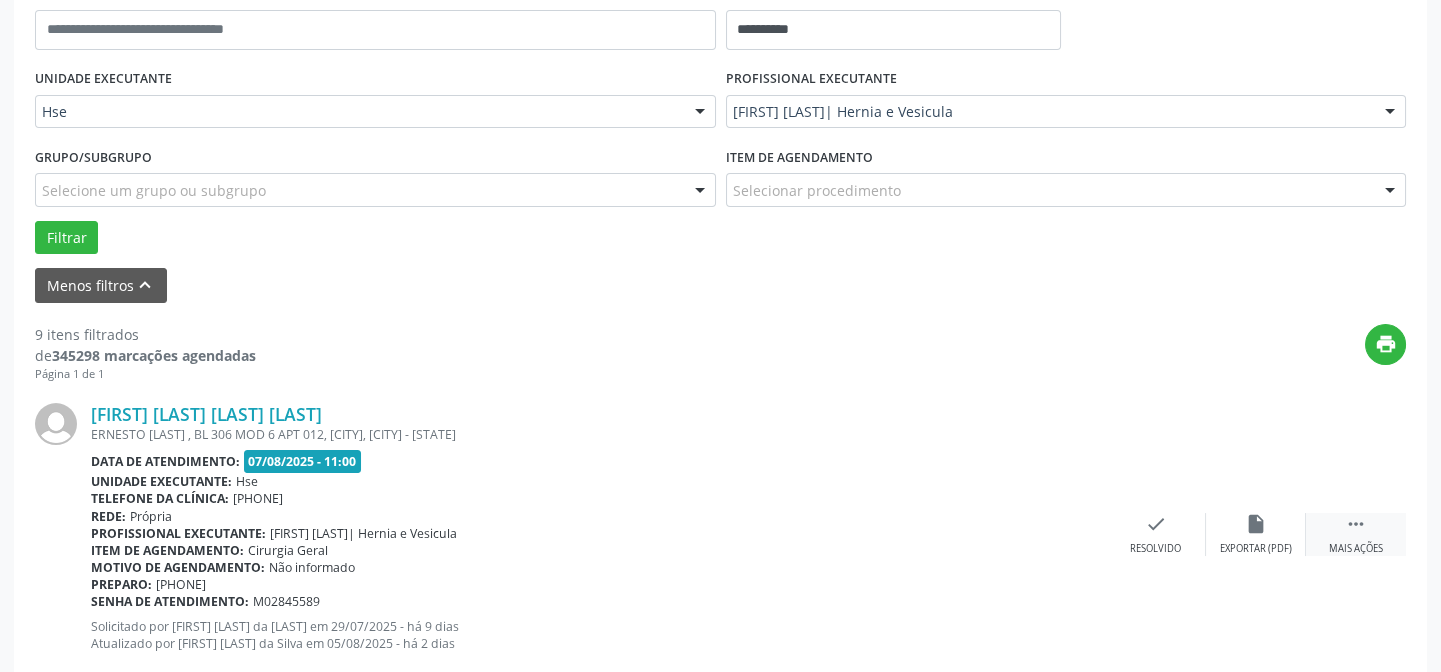 click on "" at bounding box center (1356, 524) 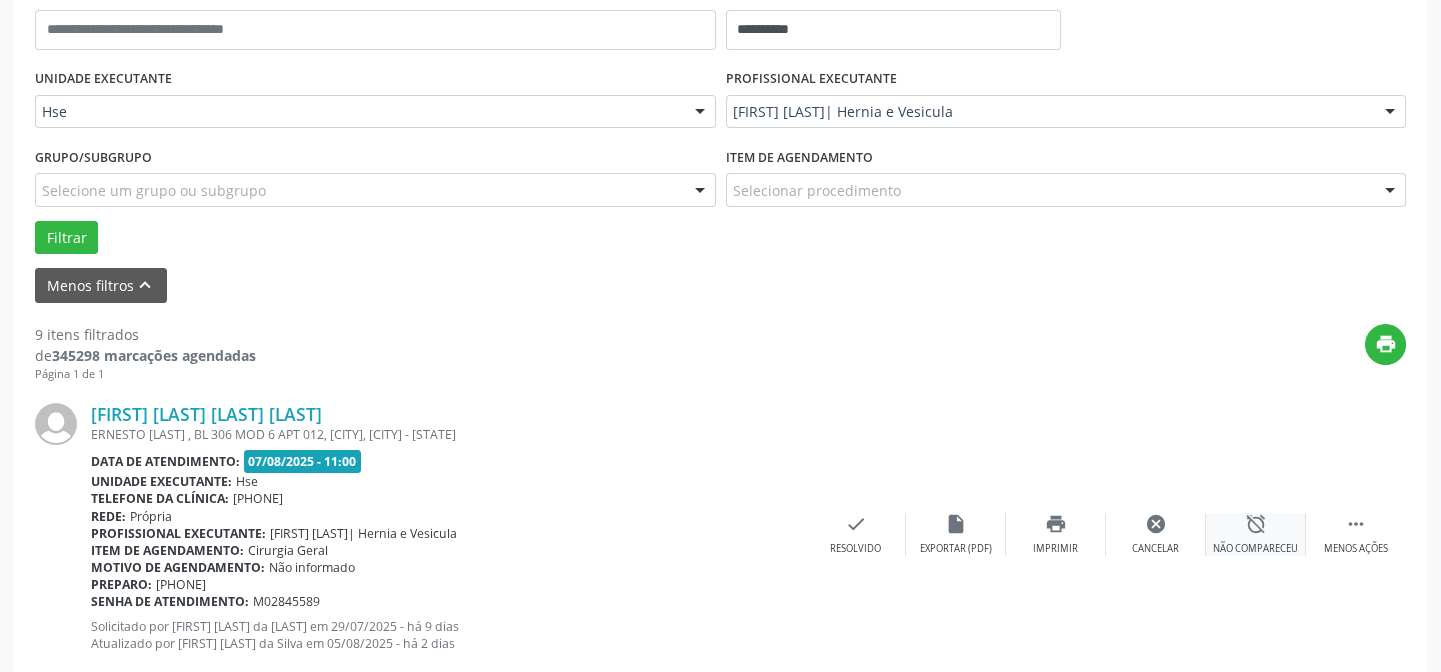click on "alarm_off" at bounding box center (1256, 524) 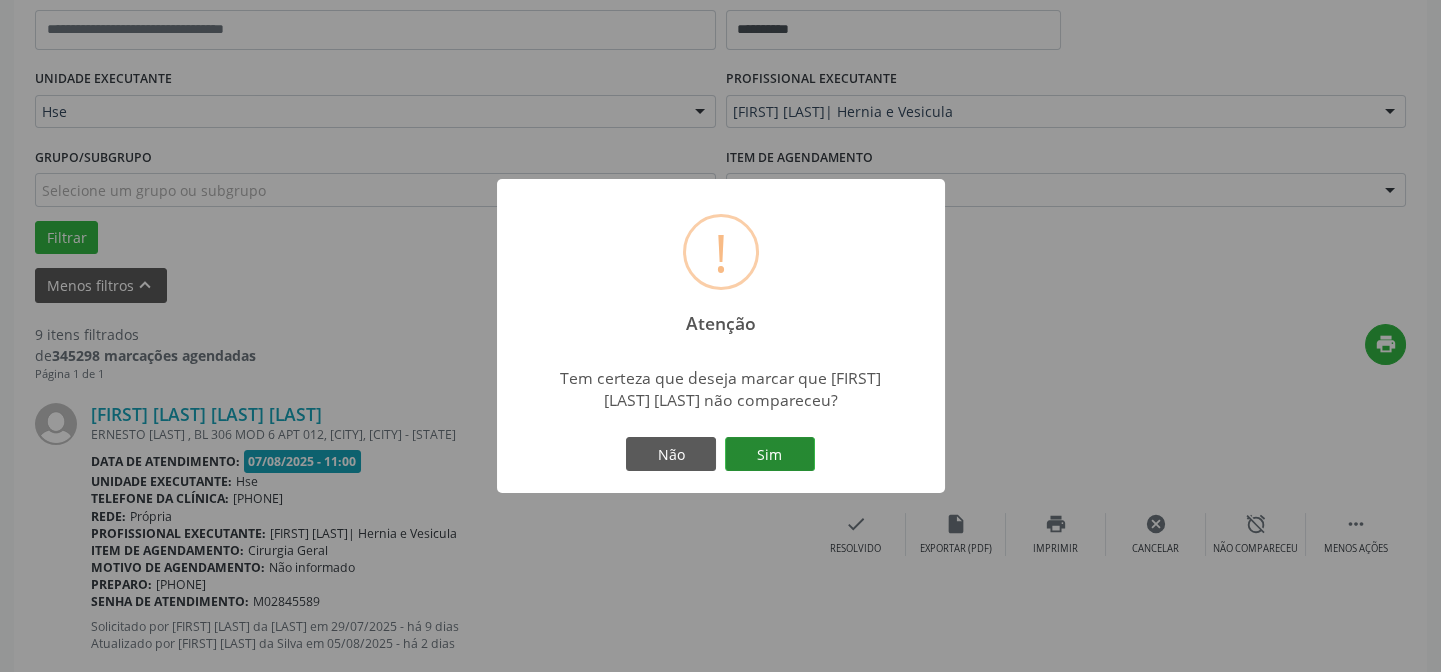 click on "Sim" at bounding box center (770, 454) 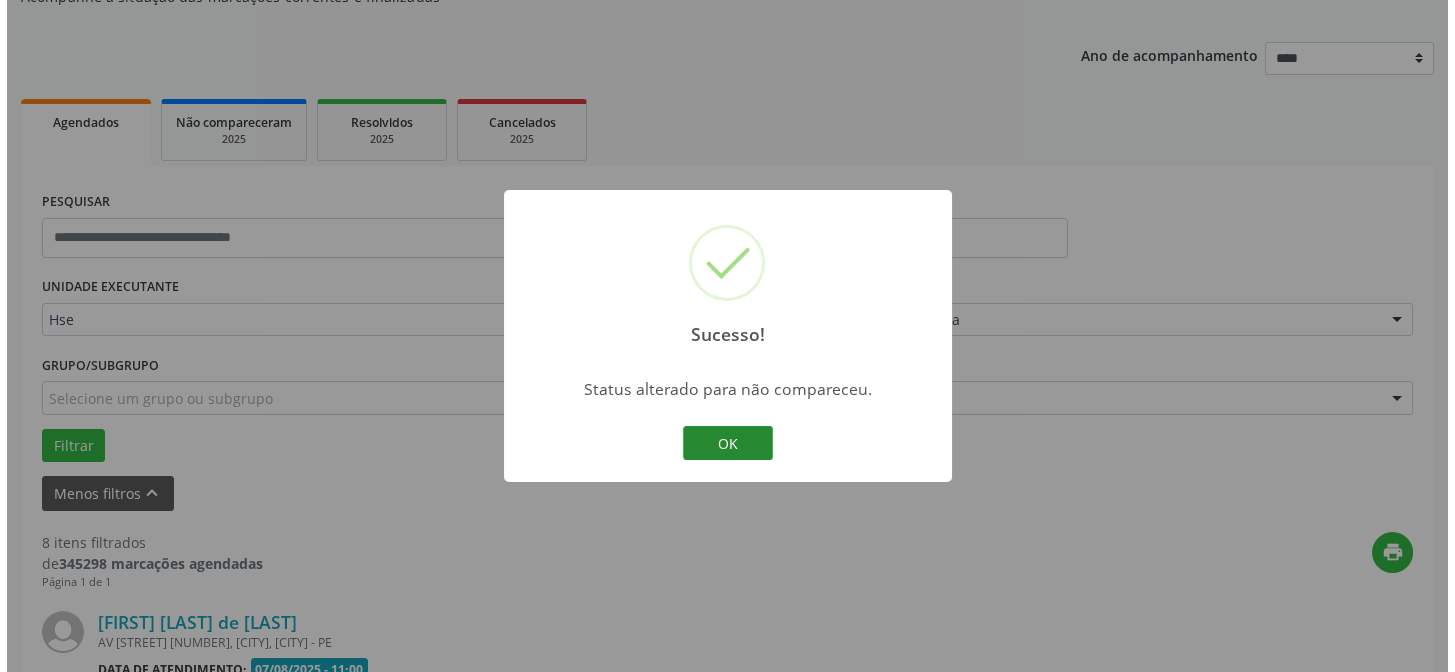 scroll, scrollTop: 408, scrollLeft: 0, axis: vertical 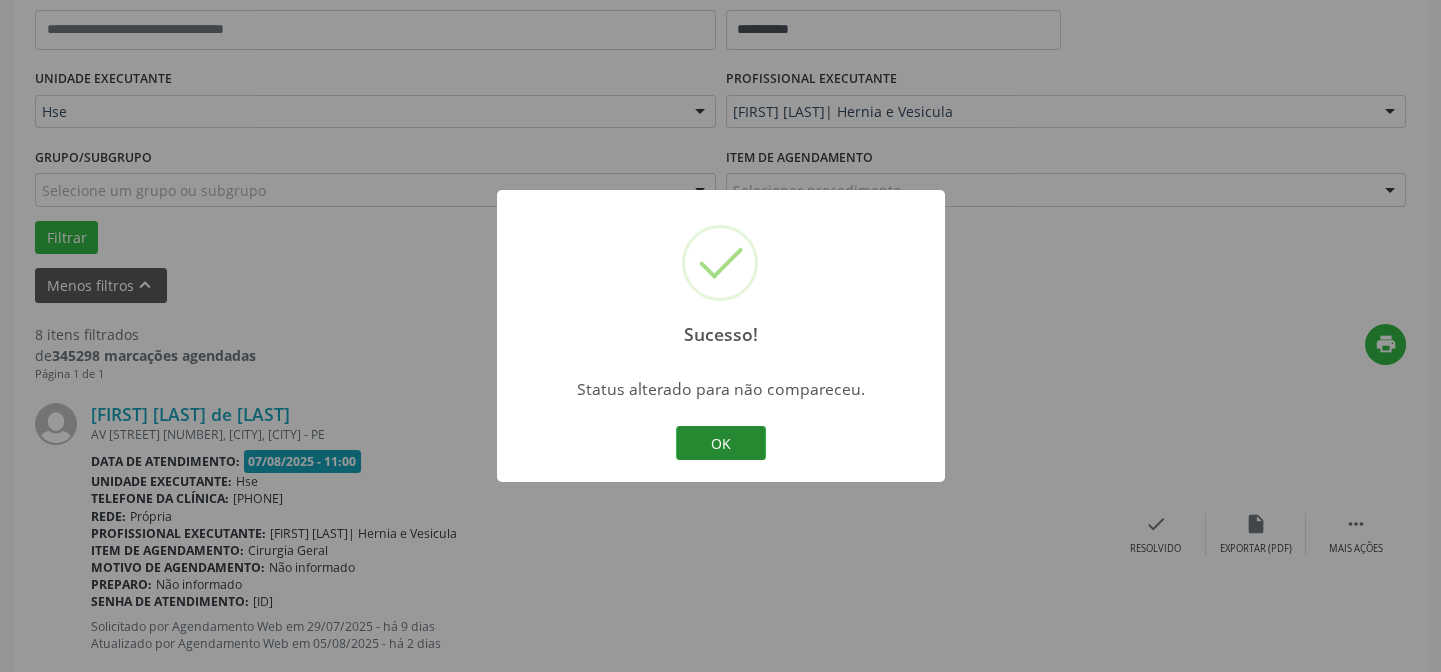 click on "OK" at bounding box center (721, 443) 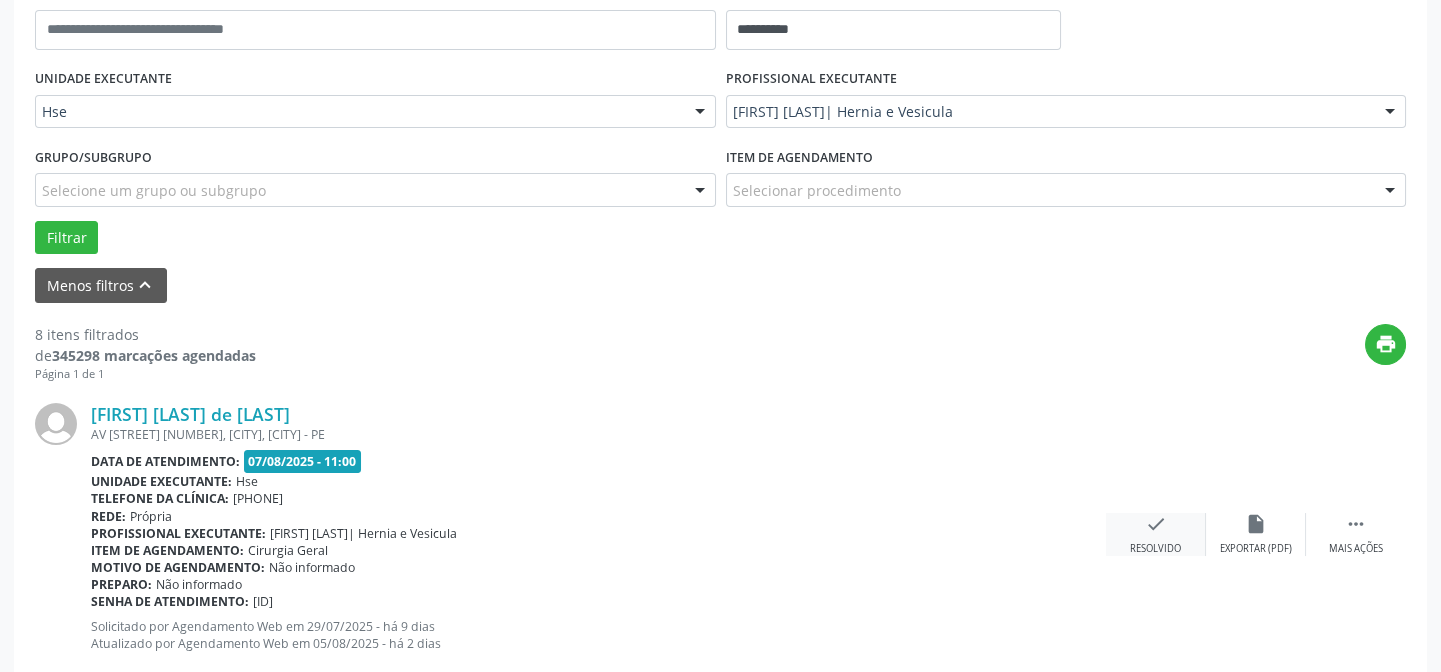 click on "check
Resolvido" at bounding box center [1156, 534] 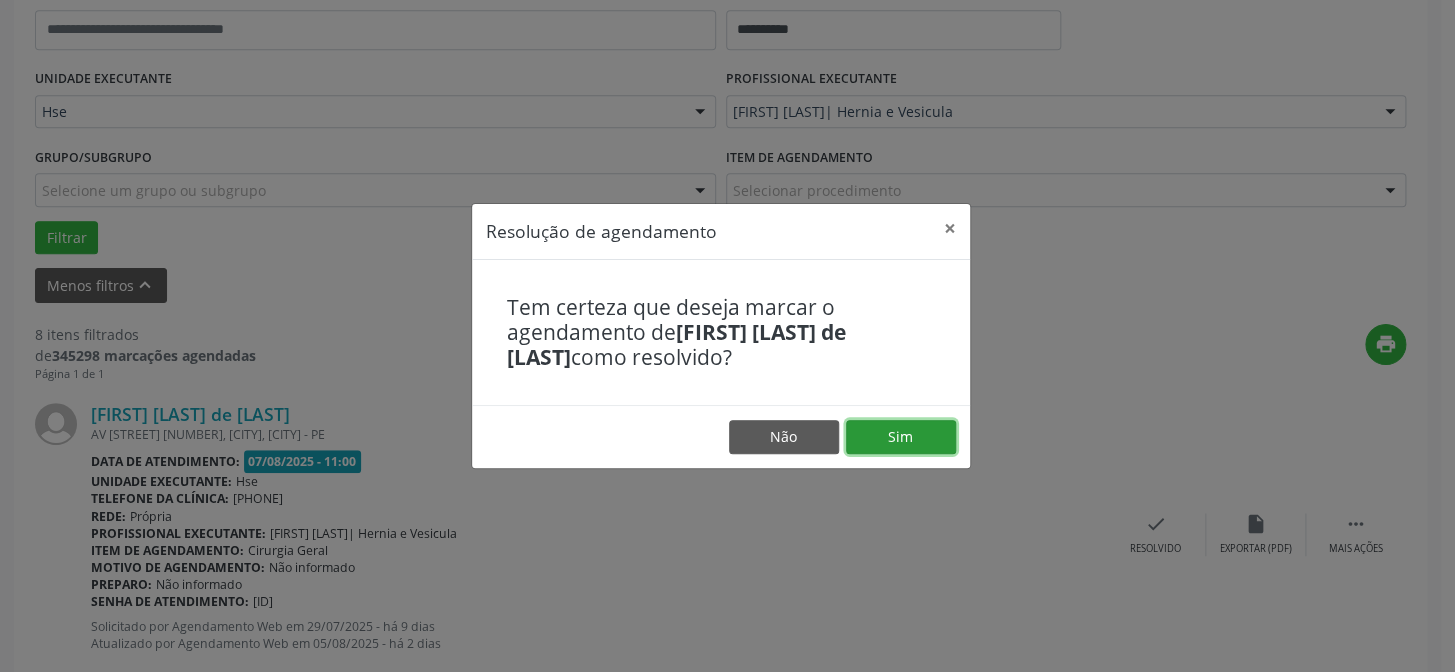 click on "Sim" at bounding box center [901, 437] 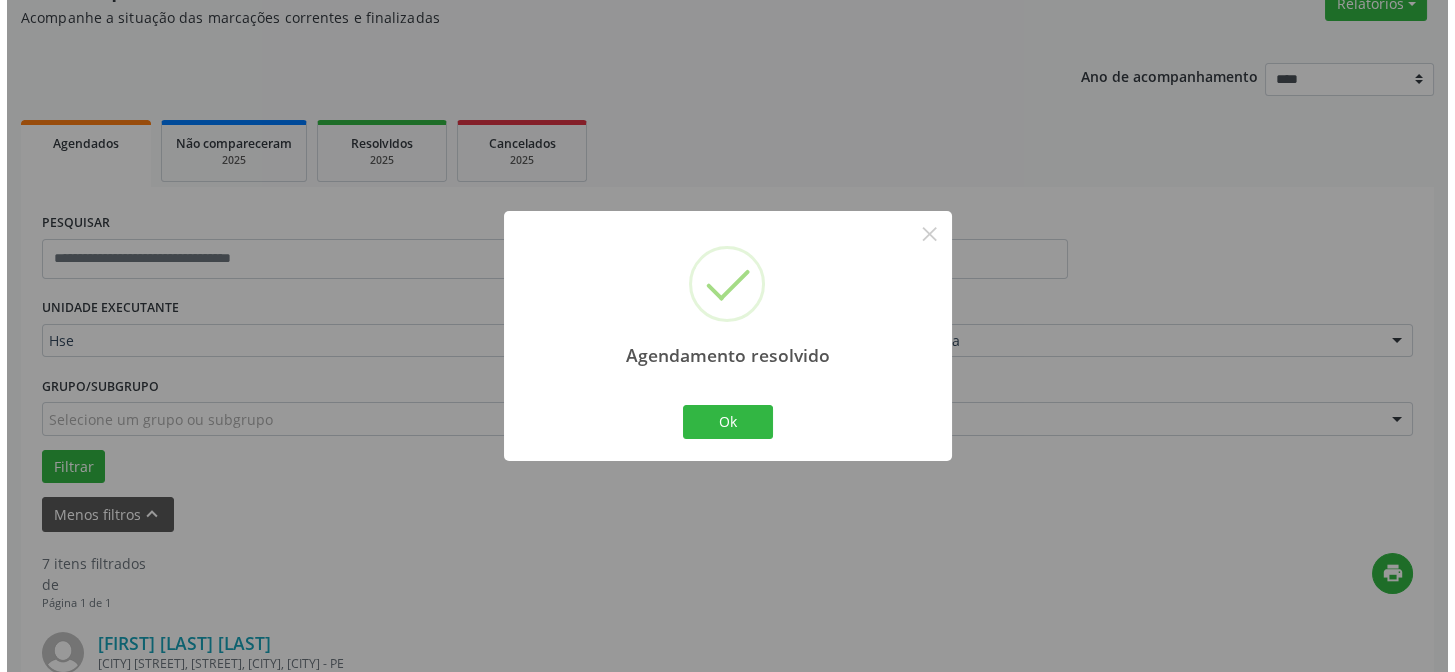 scroll, scrollTop: 408, scrollLeft: 0, axis: vertical 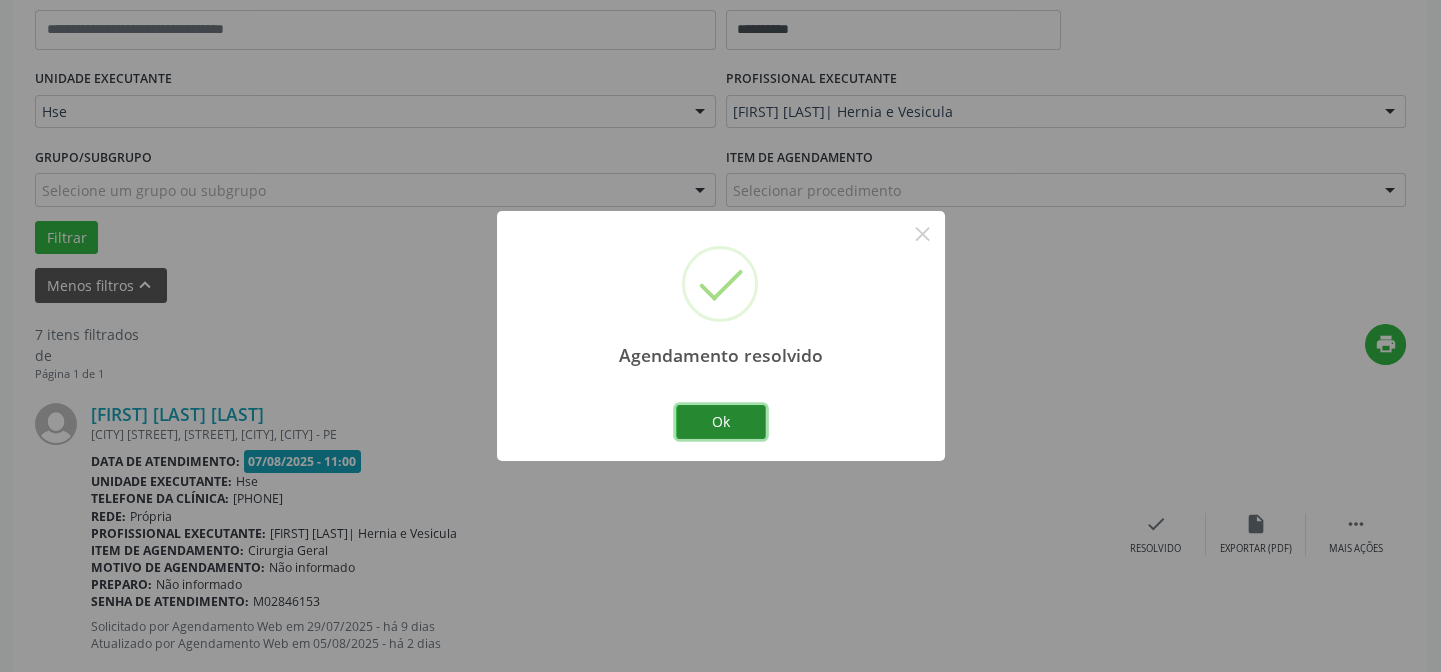 click on "Ok" at bounding box center (721, 422) 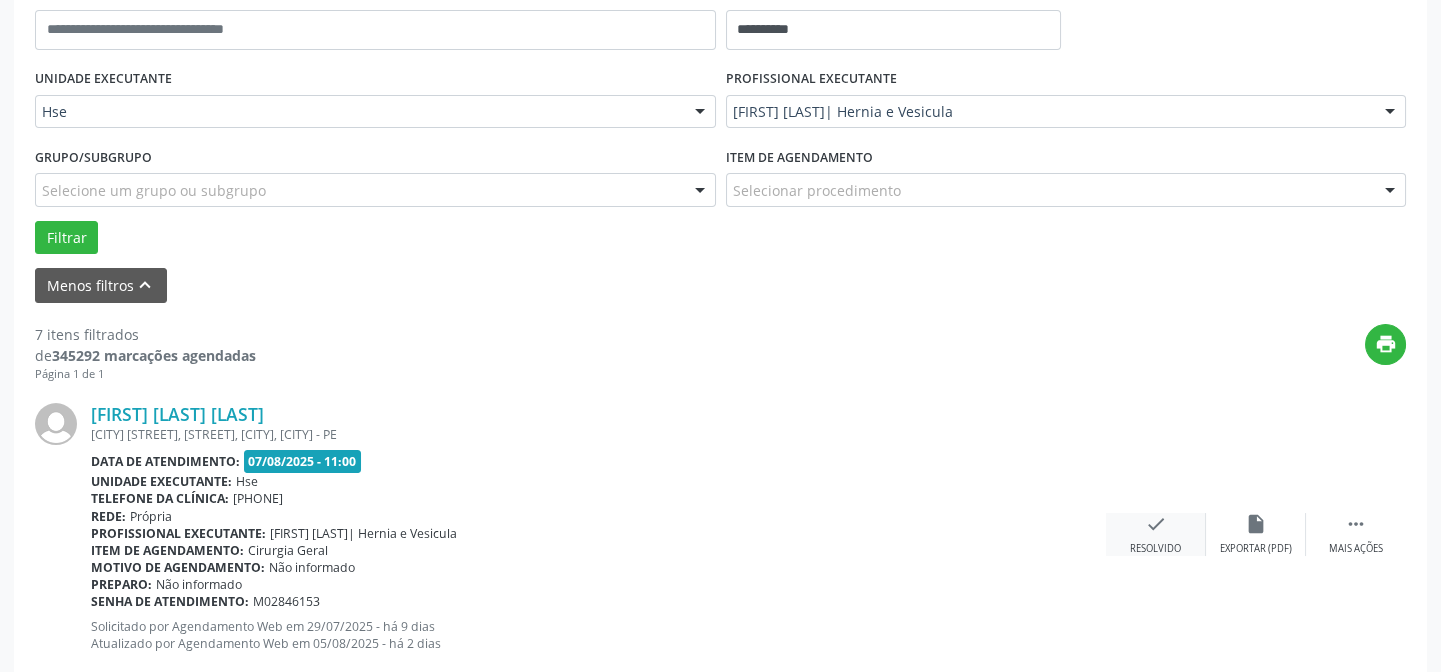 click on "check" at bounding box center [1156, 524] 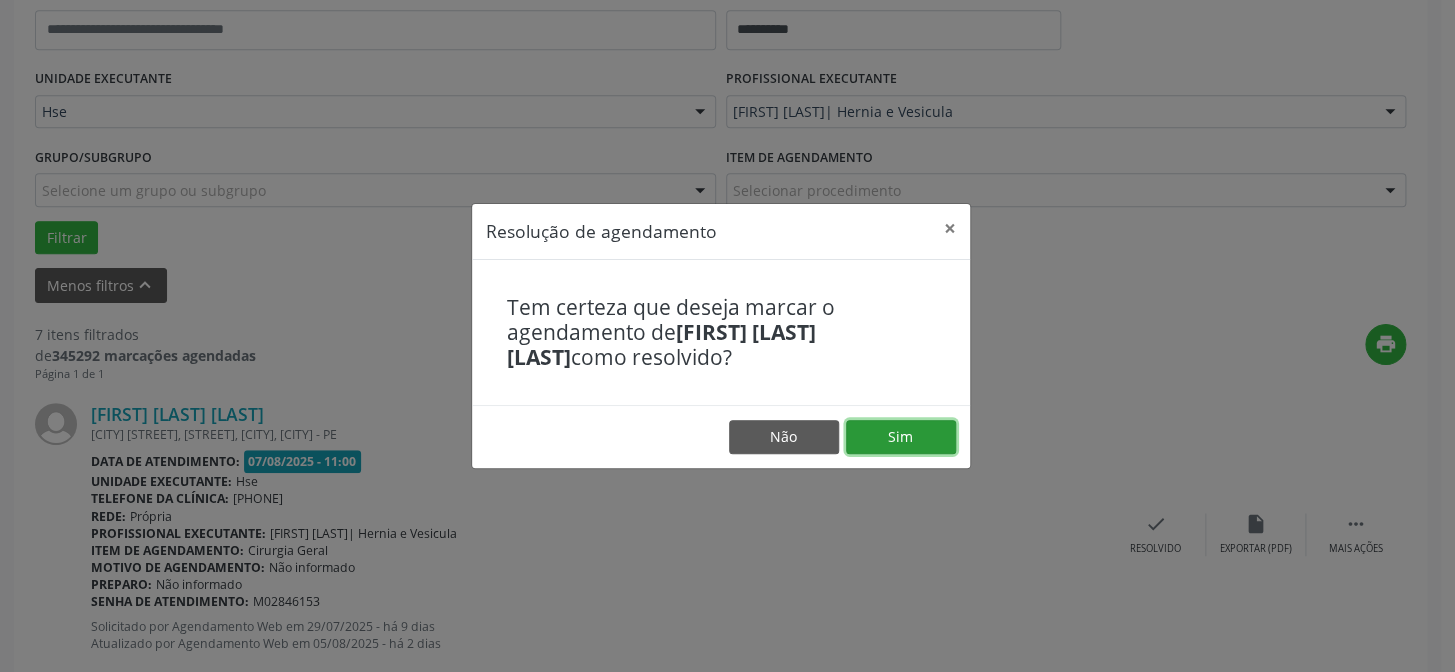 click on "Sim" at bounding box center [901, 437] 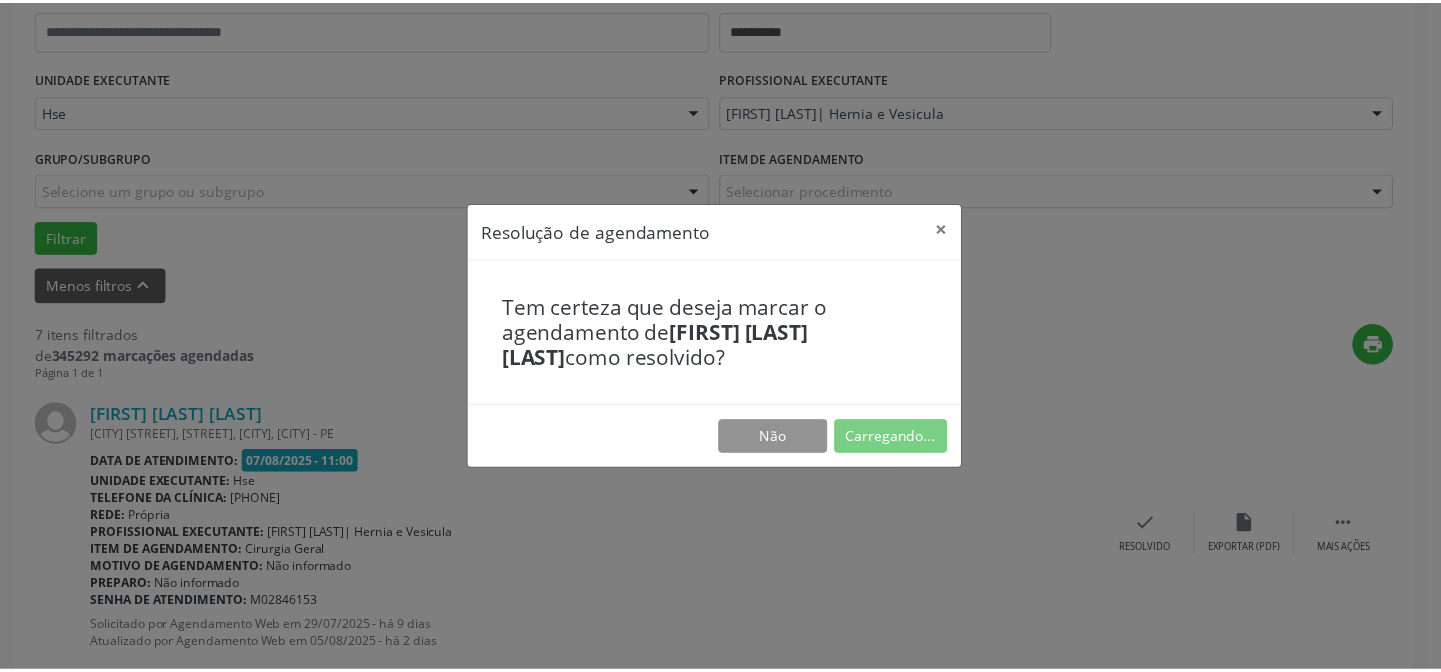 scroll, scrollTop: 179, scrollLeft: 0, axis: vertical 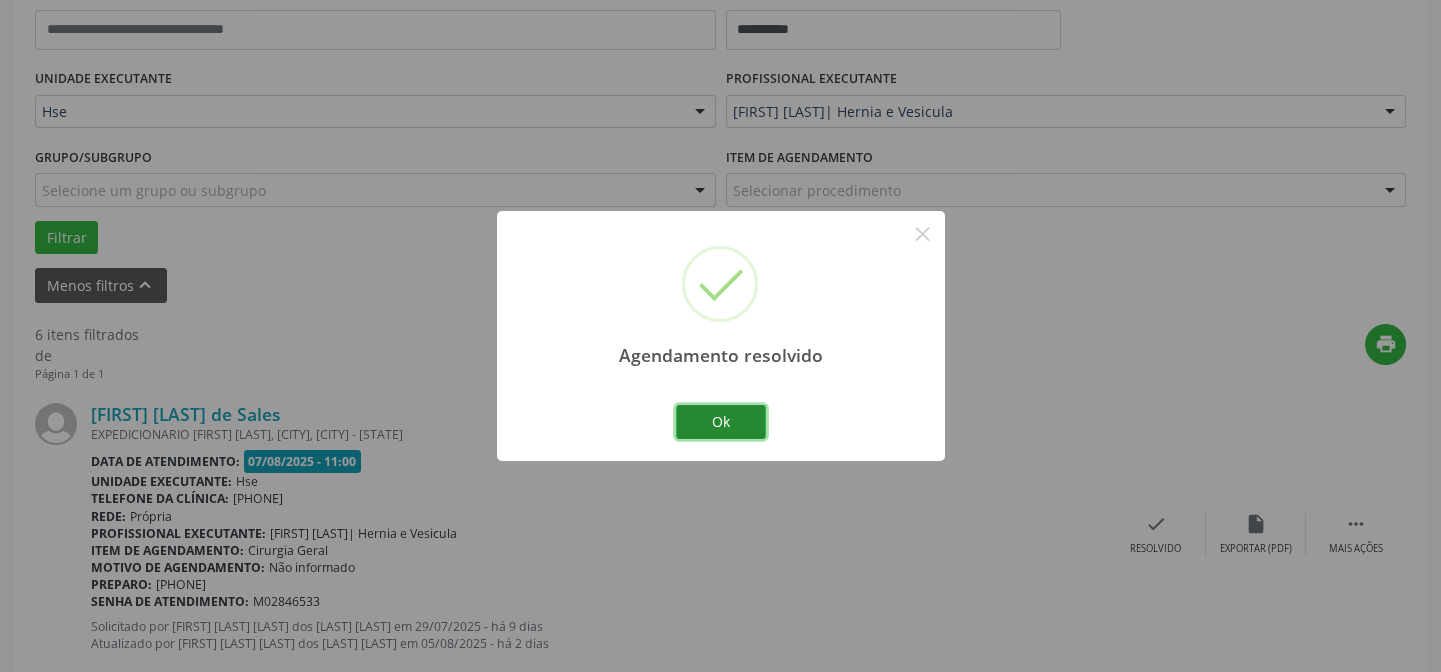 click on "Ok" at bounding box center (721, 422) 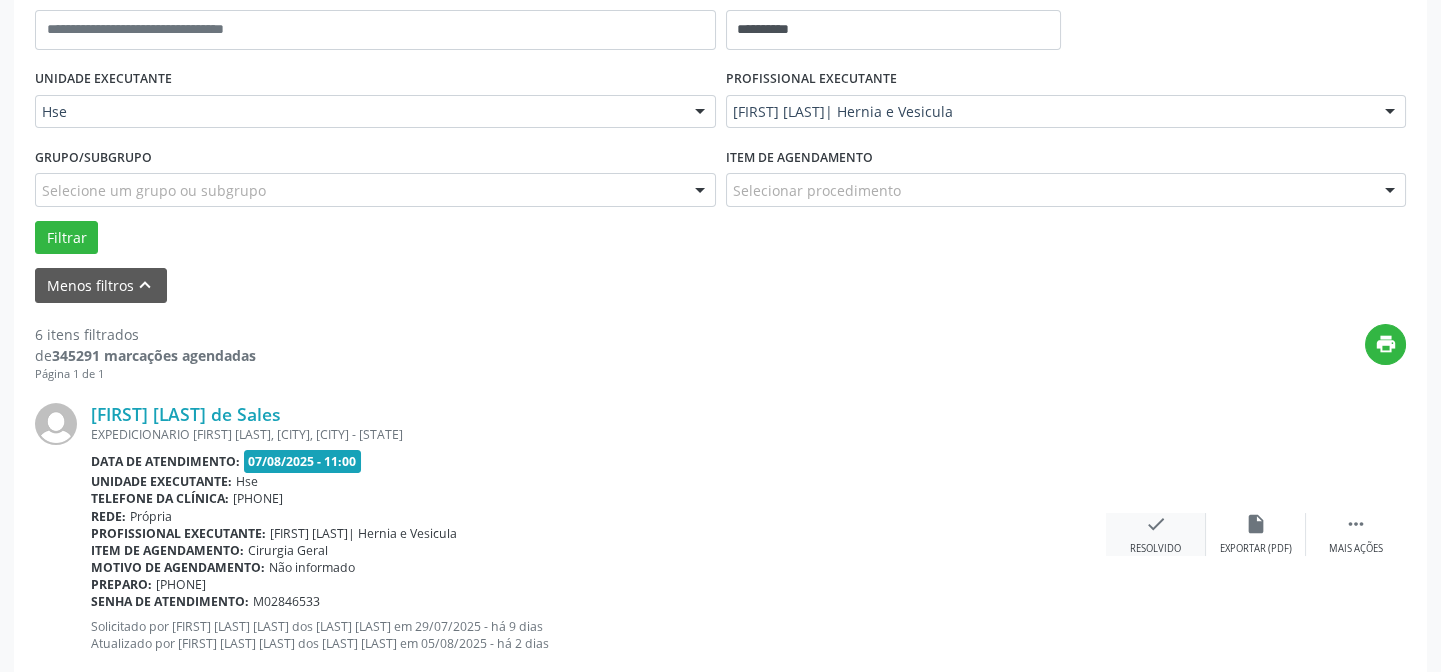 click on "check" at bounding box center (1156, 524) 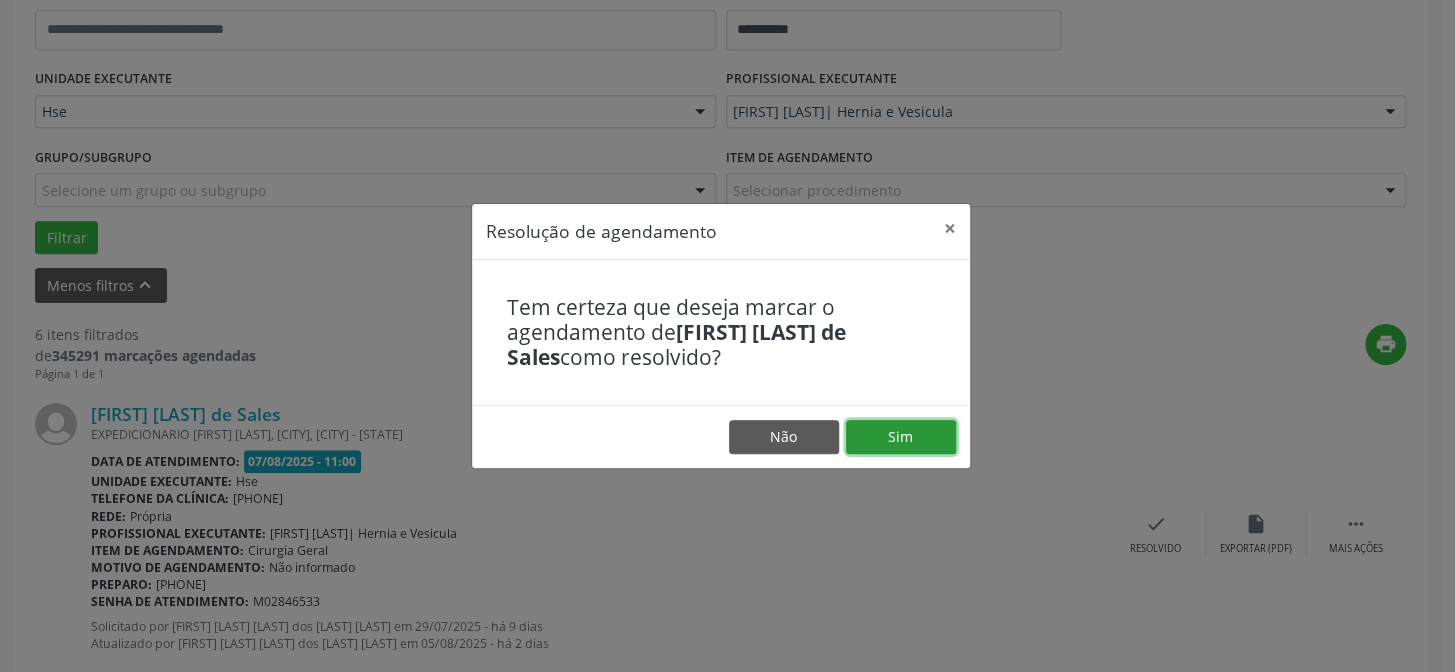 click on "Sim" at bounding box center (901, 437) 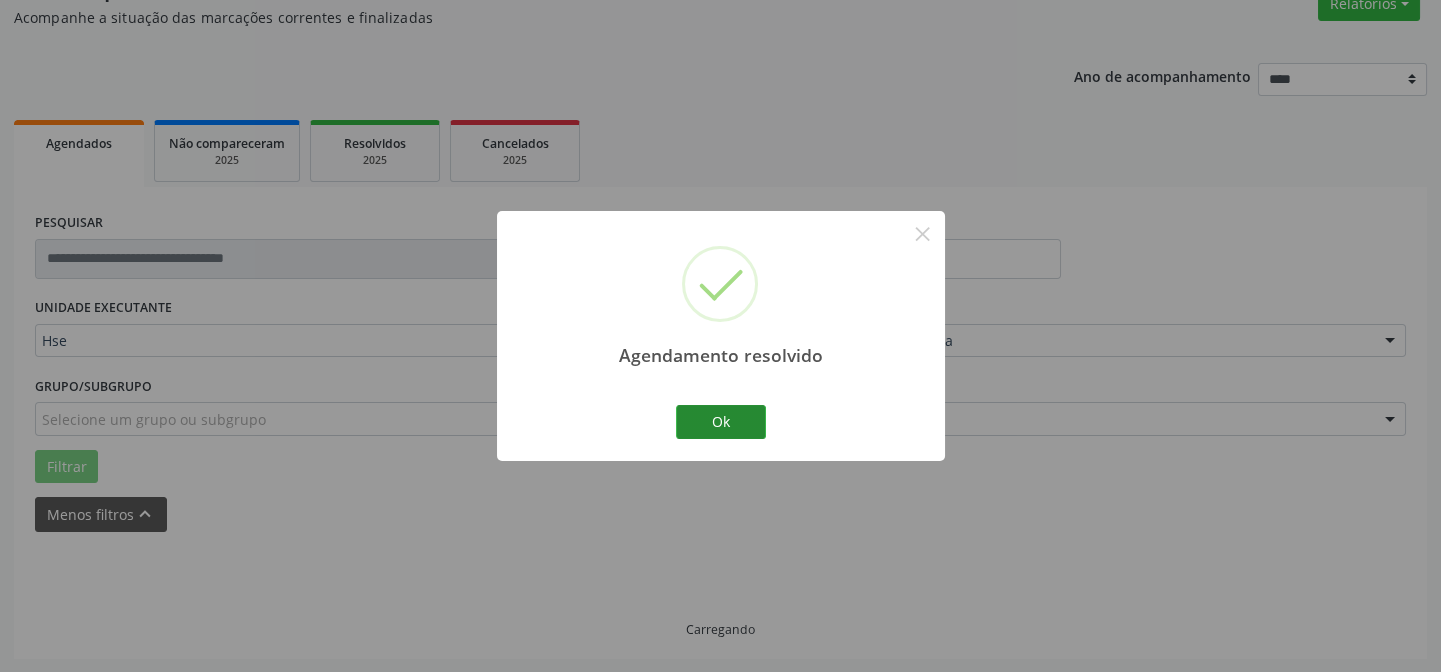 scroll, scrollTop: 408, scrollLeft: 0, axis: vertical 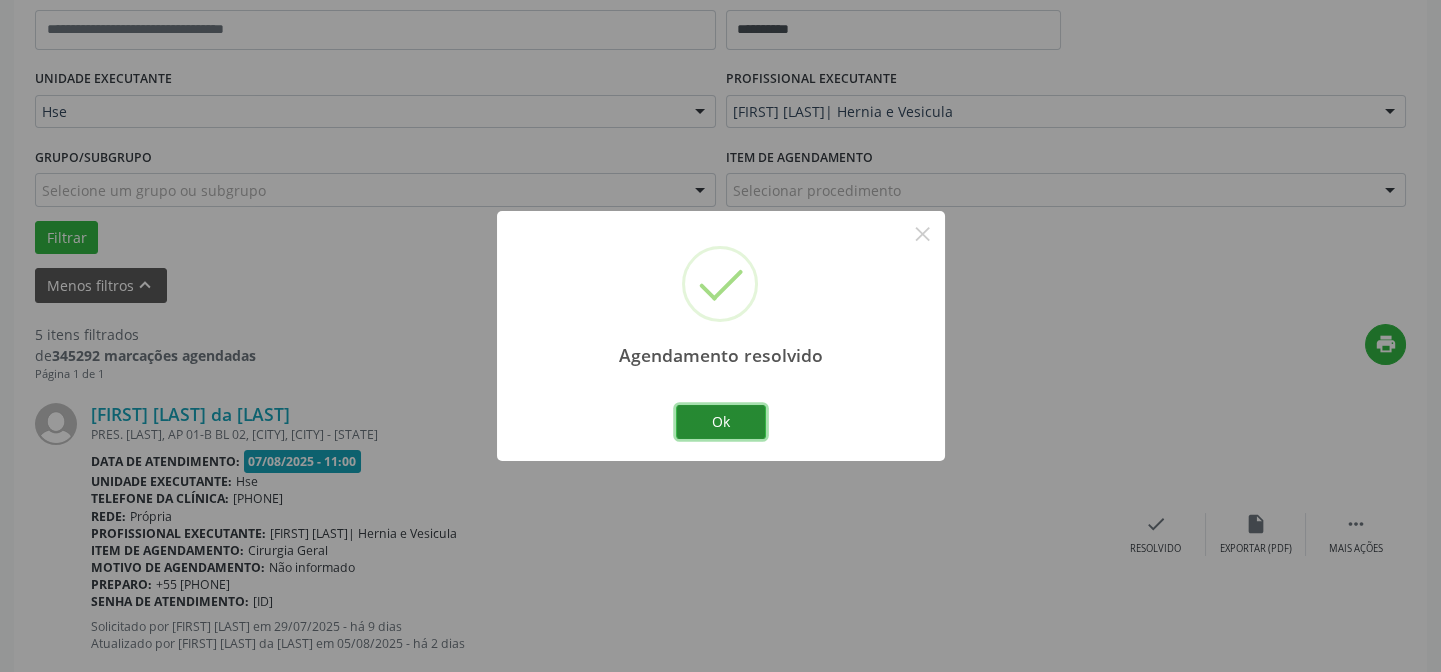 click on "Ok" at bounding box center [721, 422] 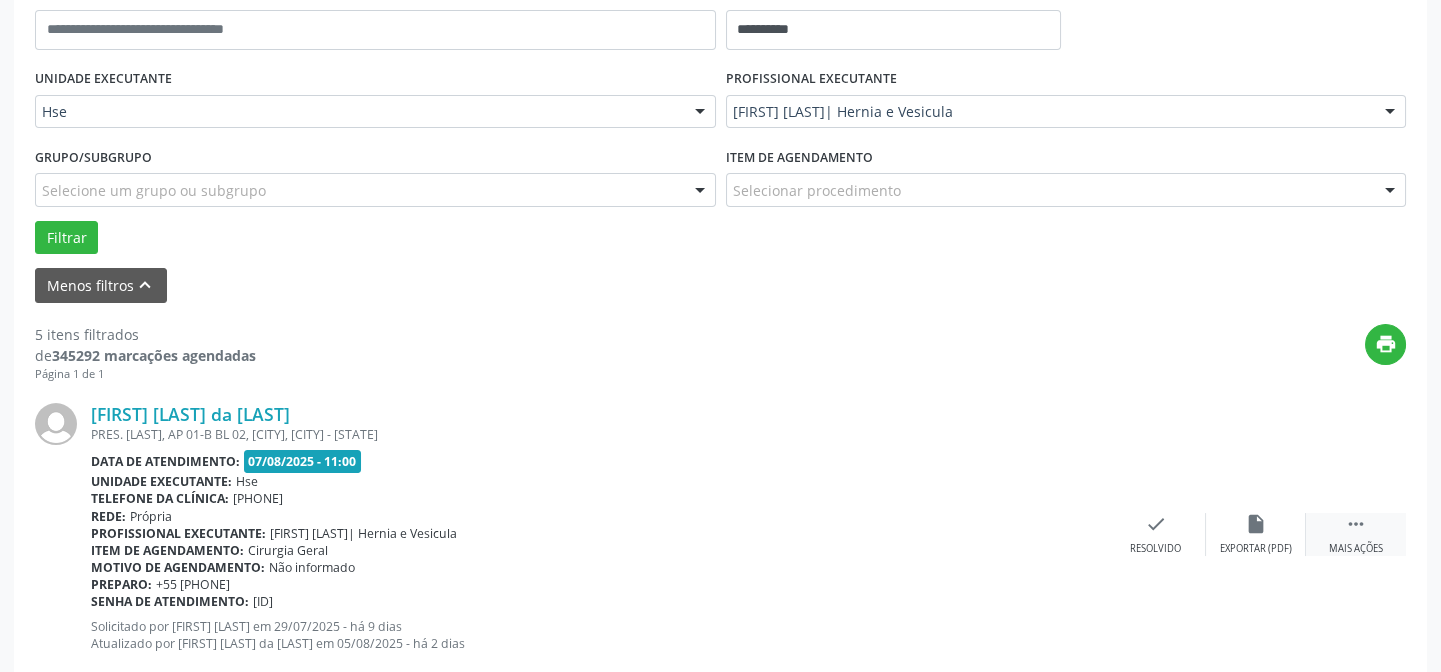 click on "" at bounding box center [1356, 524] 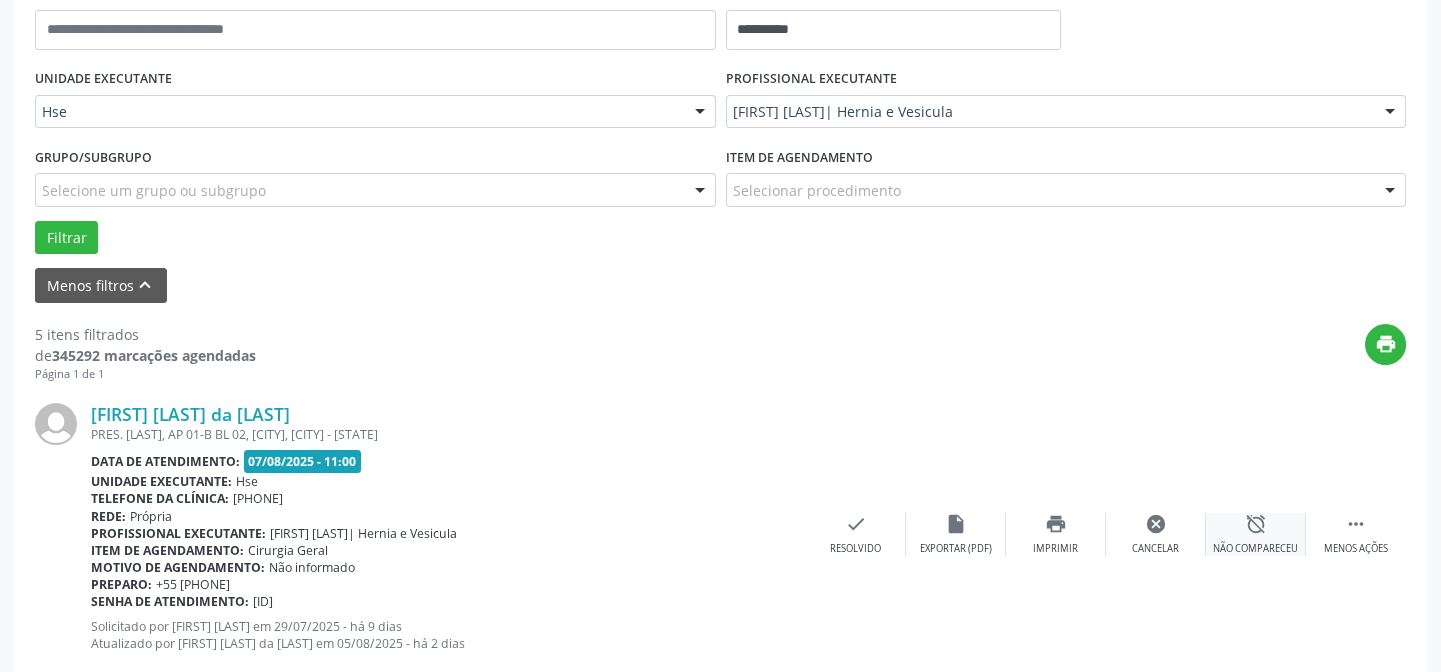 click on "alarm_off" at bounding box center (1256, 524) 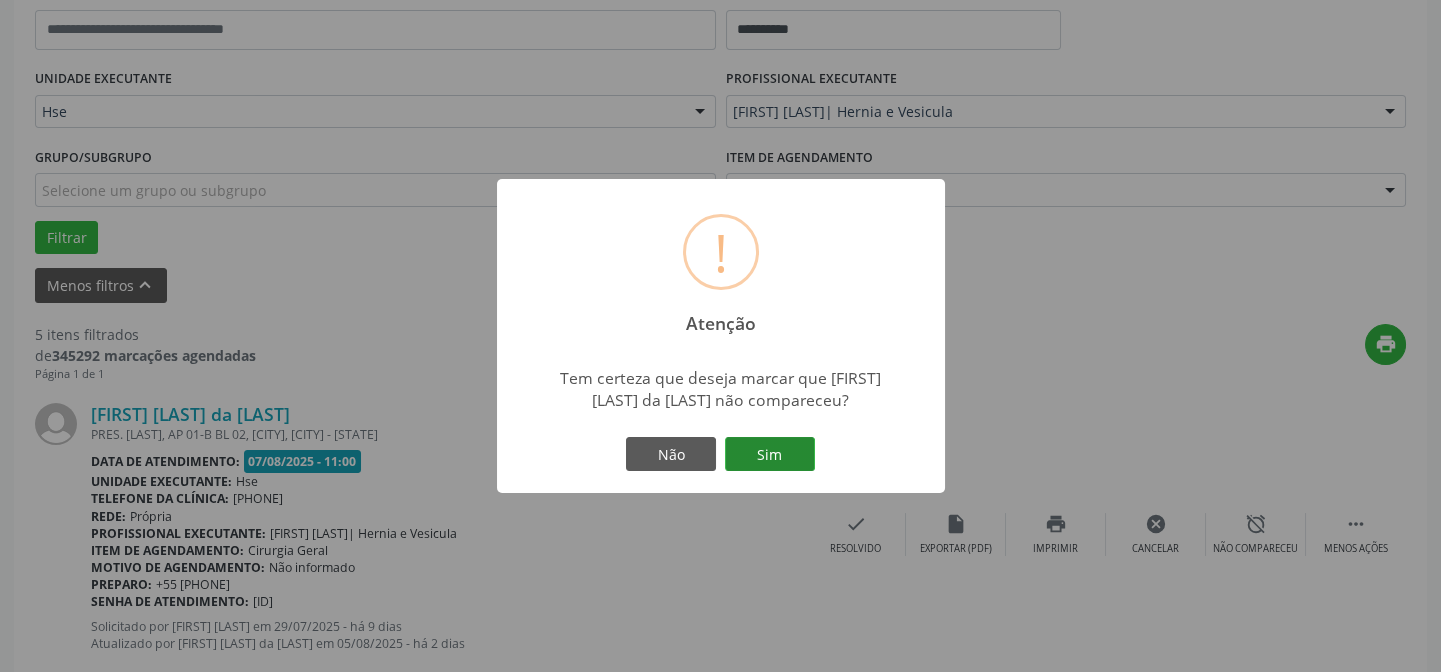 click on "Sim" at bounding box center (770, 454) 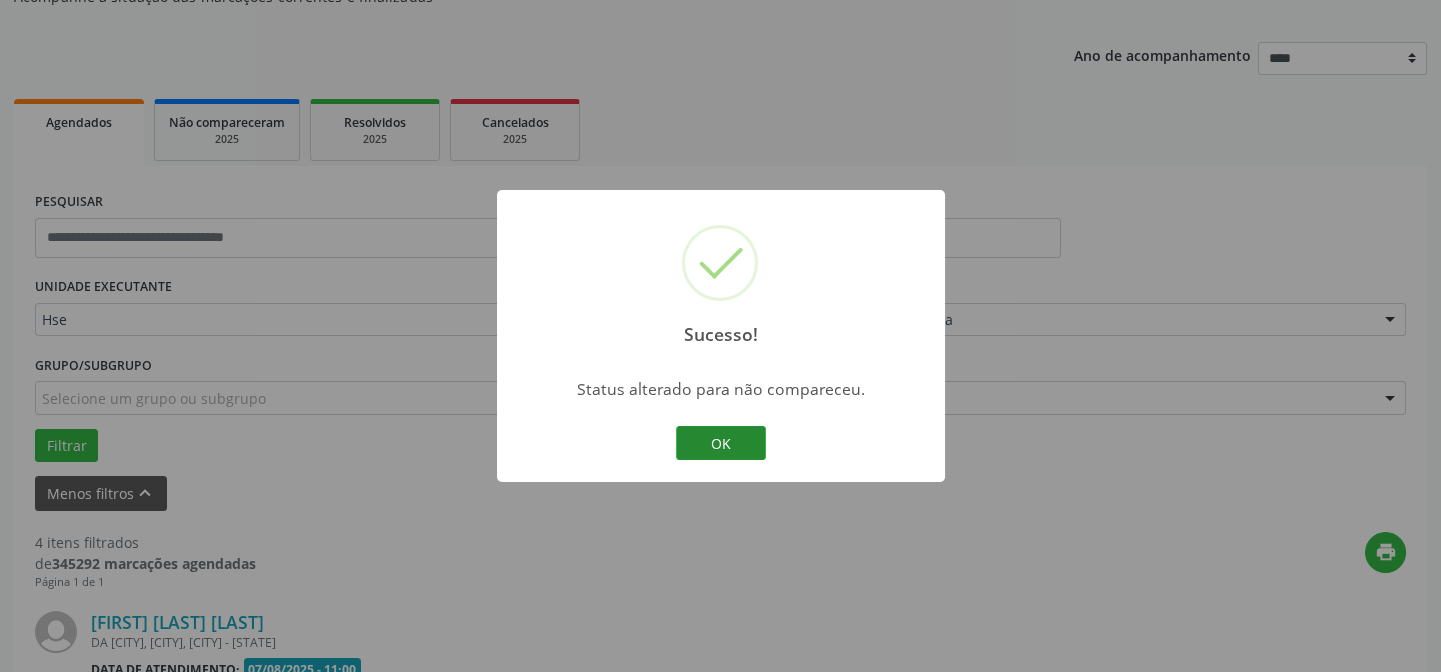 scroll, scrollTop: 408, scrollLeft: 0, axis: vertical 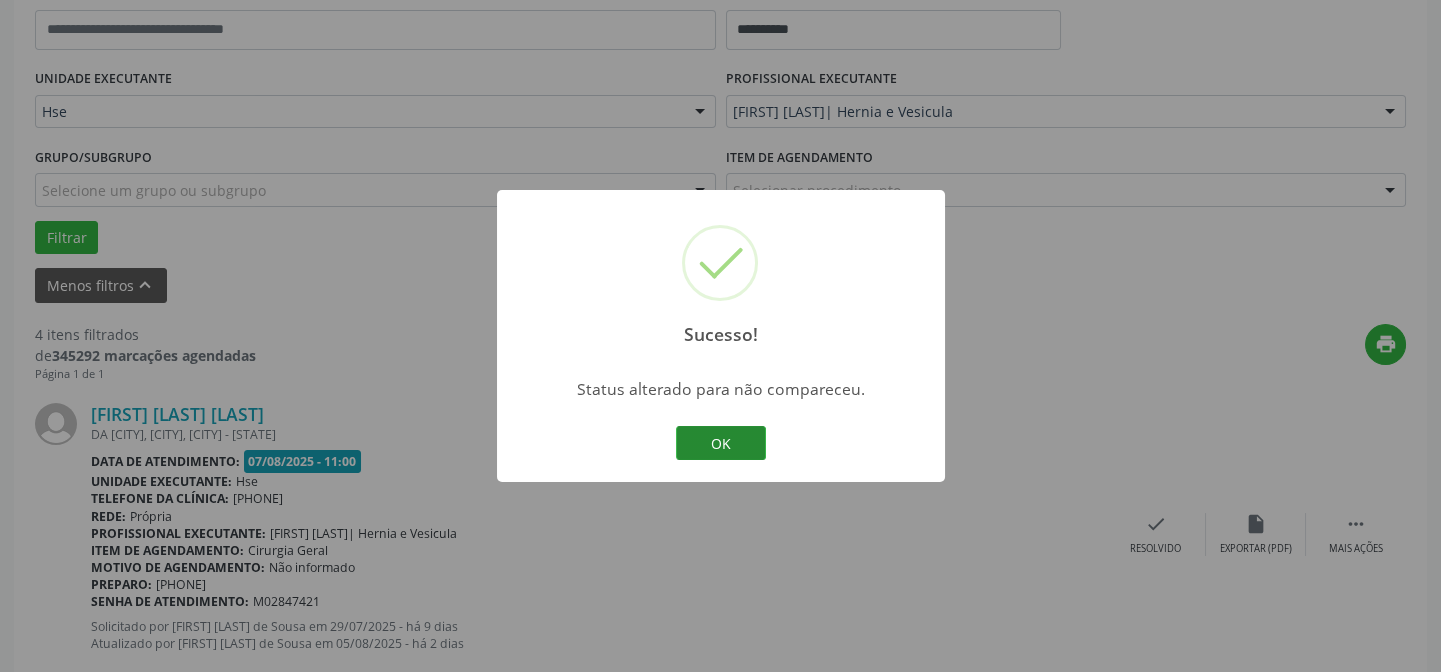 click on "OK" at bounding box center [721, 443] 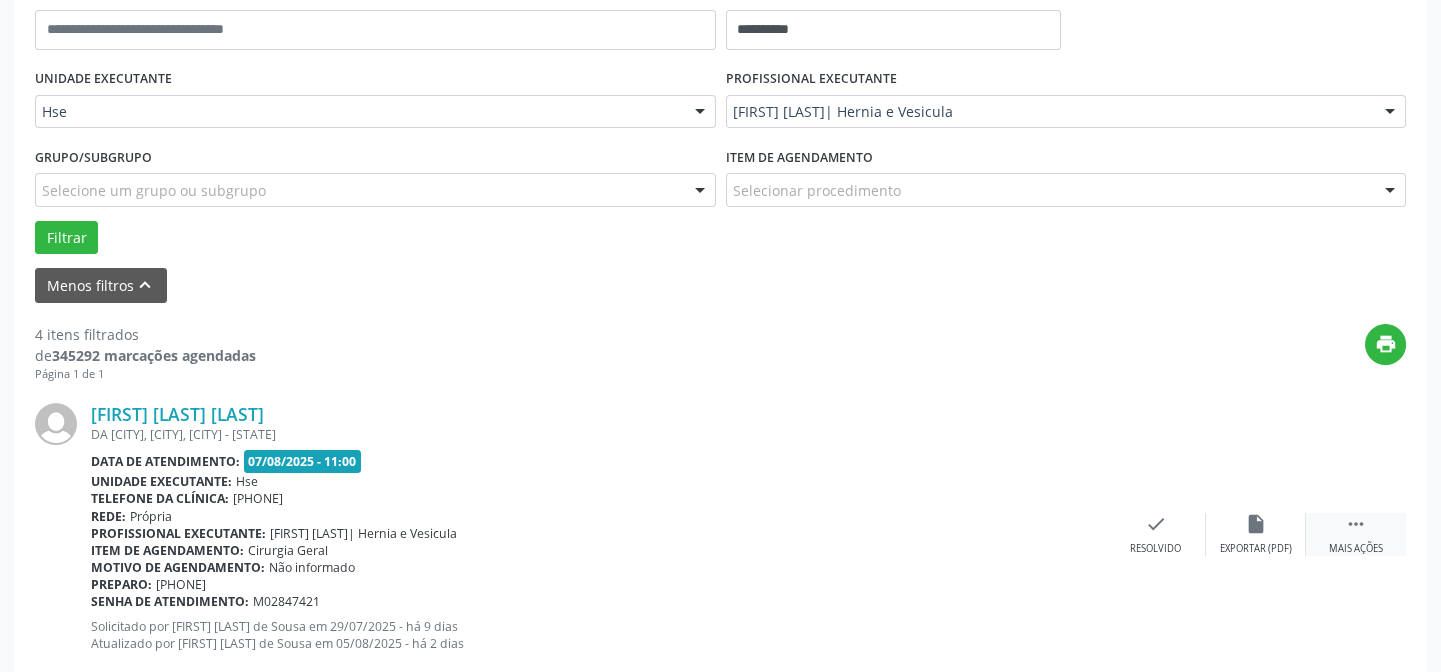 click on "" at bounding box center (1356, 524) 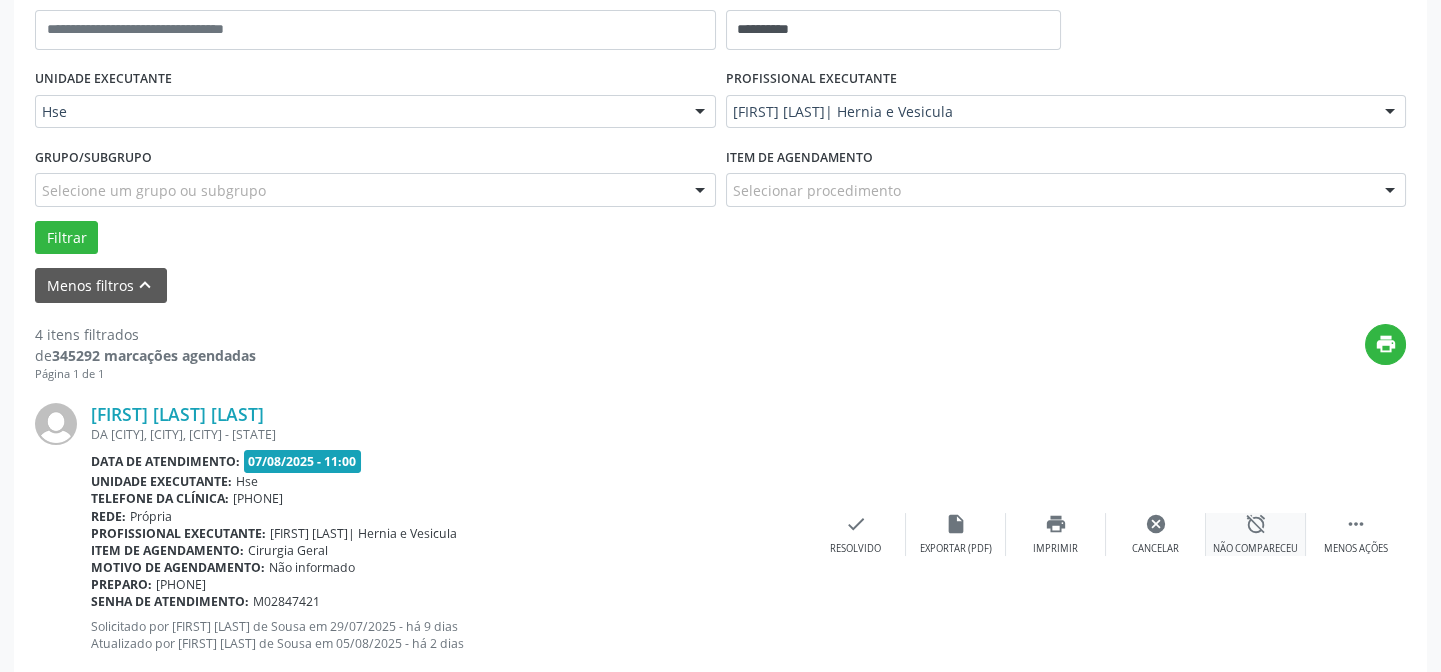 click on "alarm_off" at bounding box center [1256, 524] 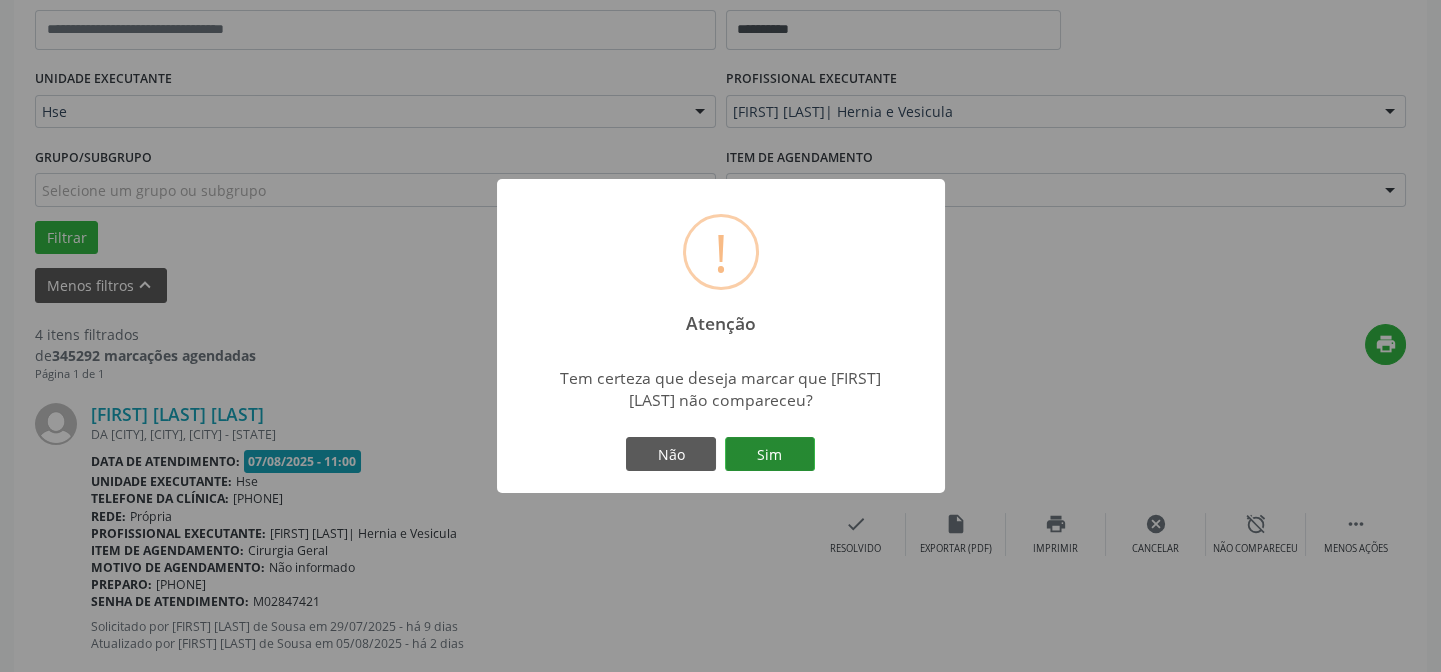 click on "Sim" at bounding box center [770, 454] 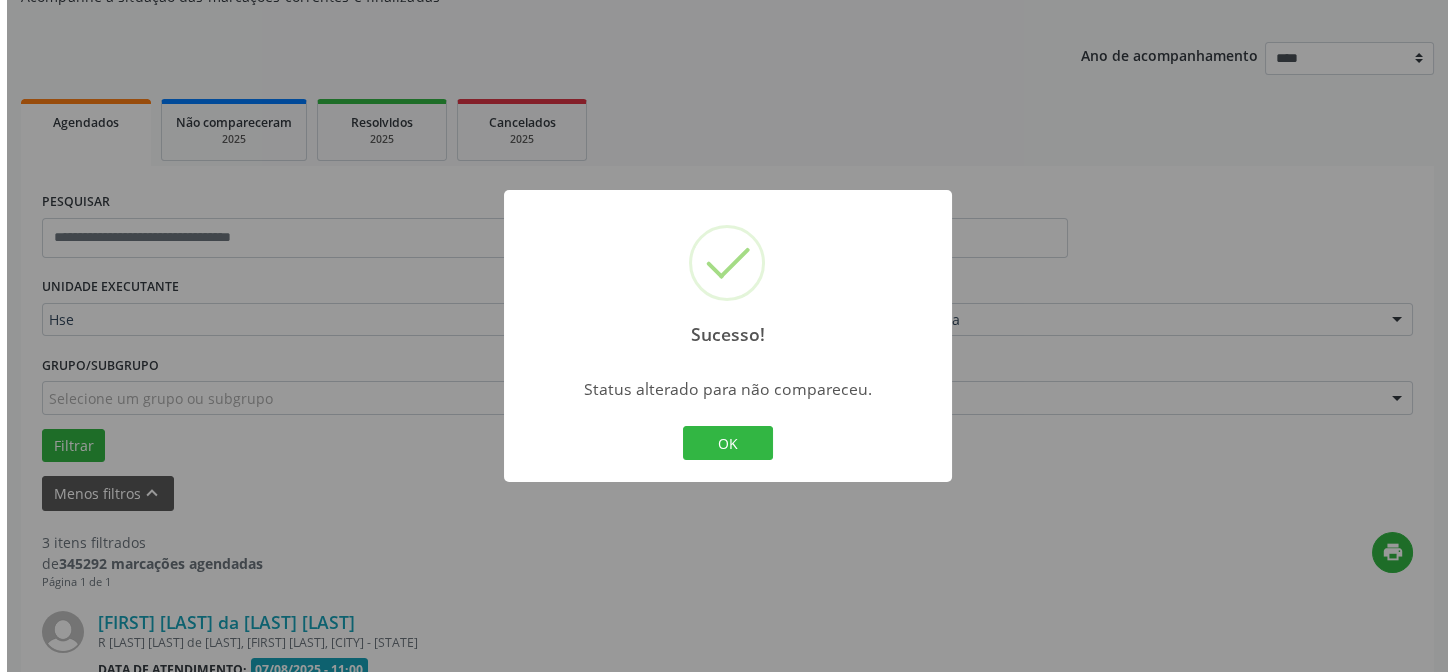scroll, scrollTop: 408, scrollLeft: 0, axis: vertical 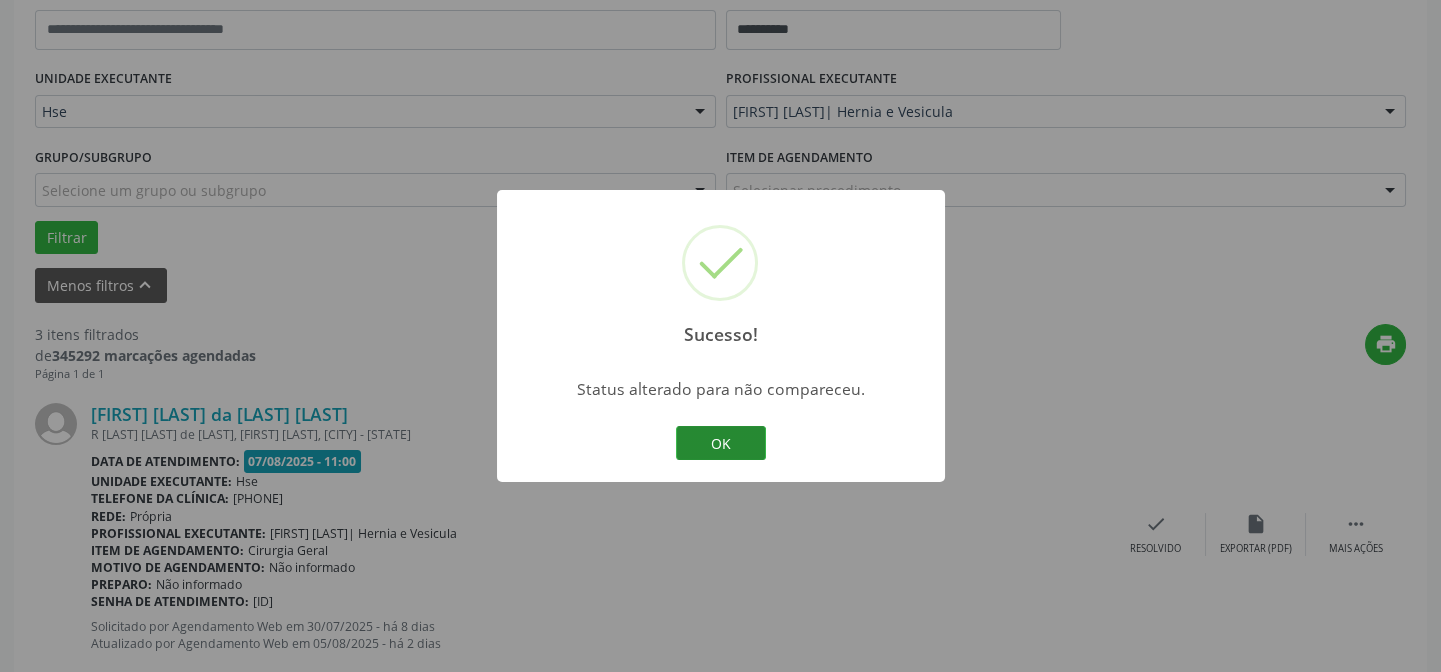 click on "OK" at bounding box center [721, 443] 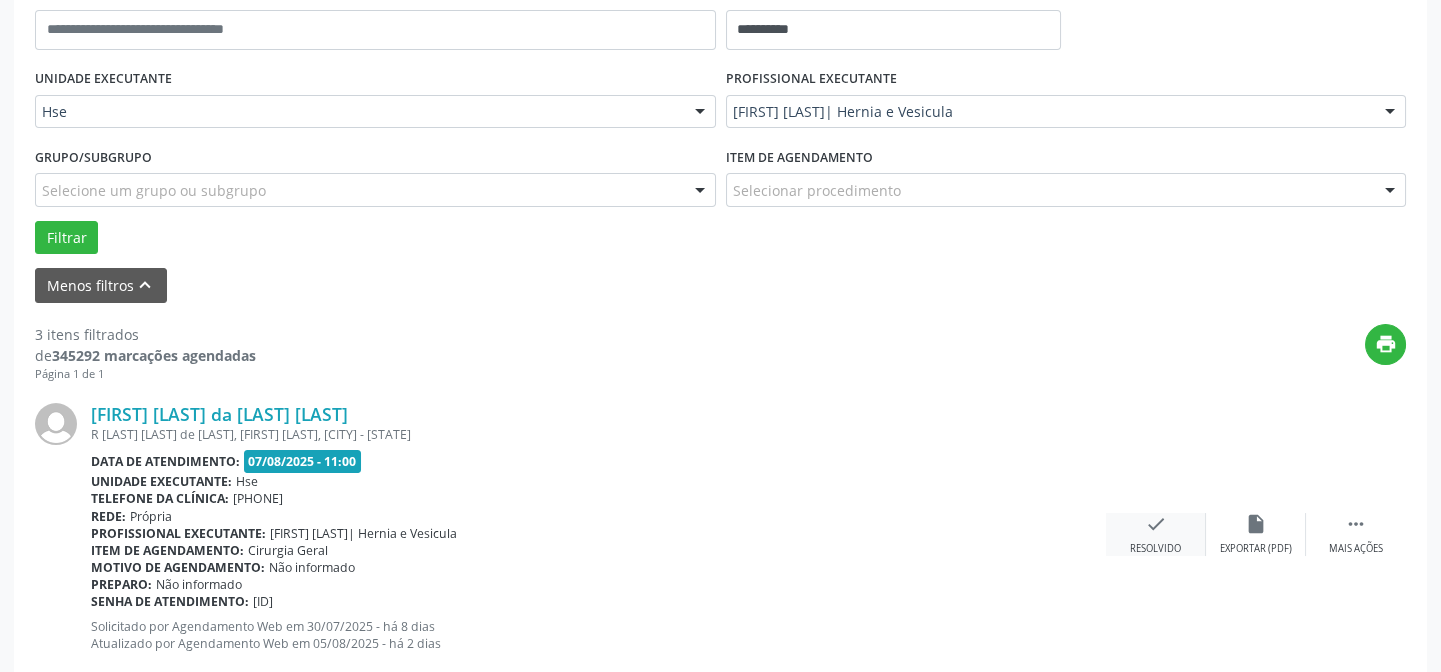 click on "check" at bounding box center [1156, 524] 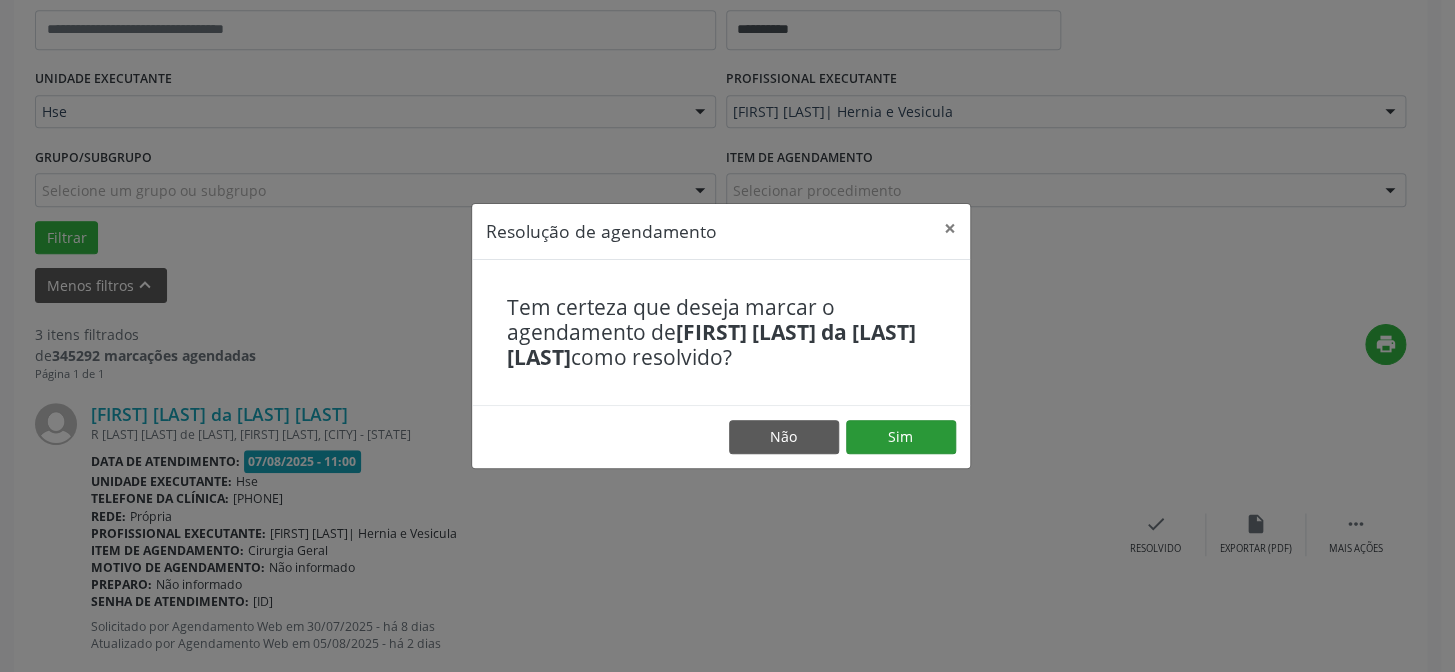 drag, startPoint x: 919, startPoint y: 414, endPoint x: 918, endPoint y: 424, distance: 10.049875 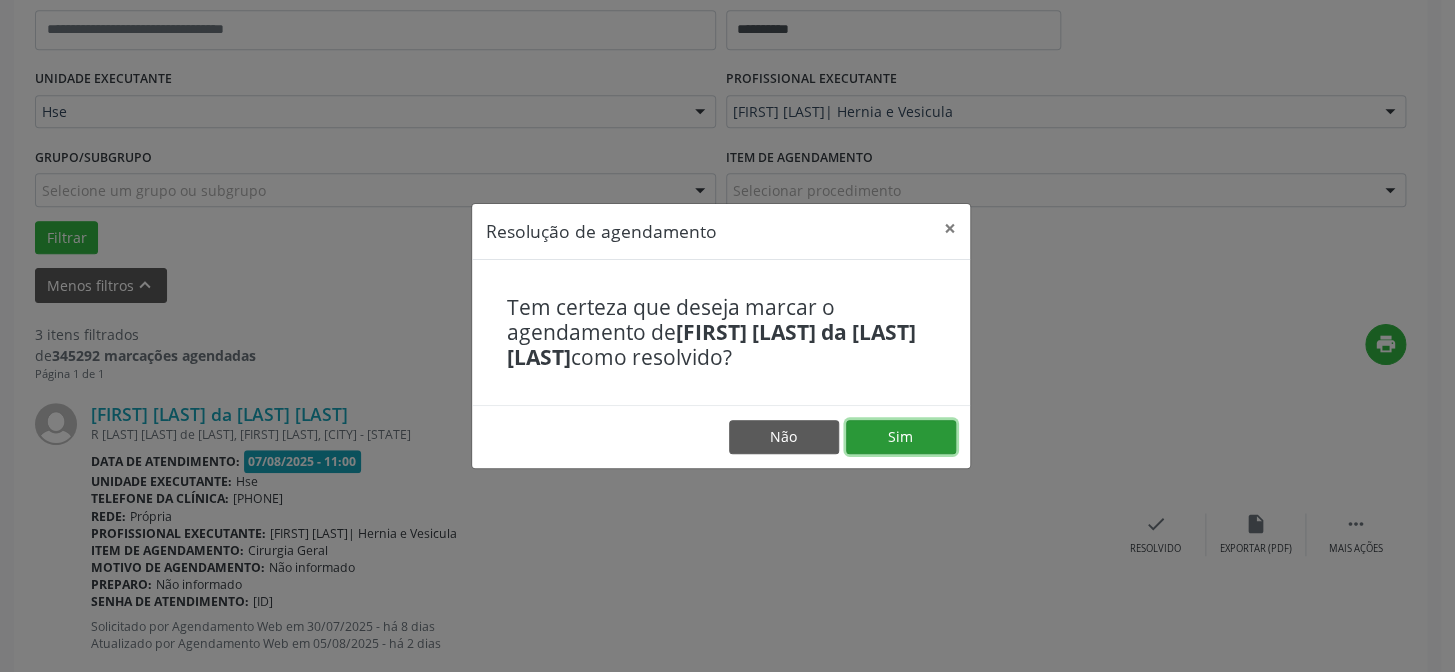 click on "Sim" at bounding box center (901, 437) 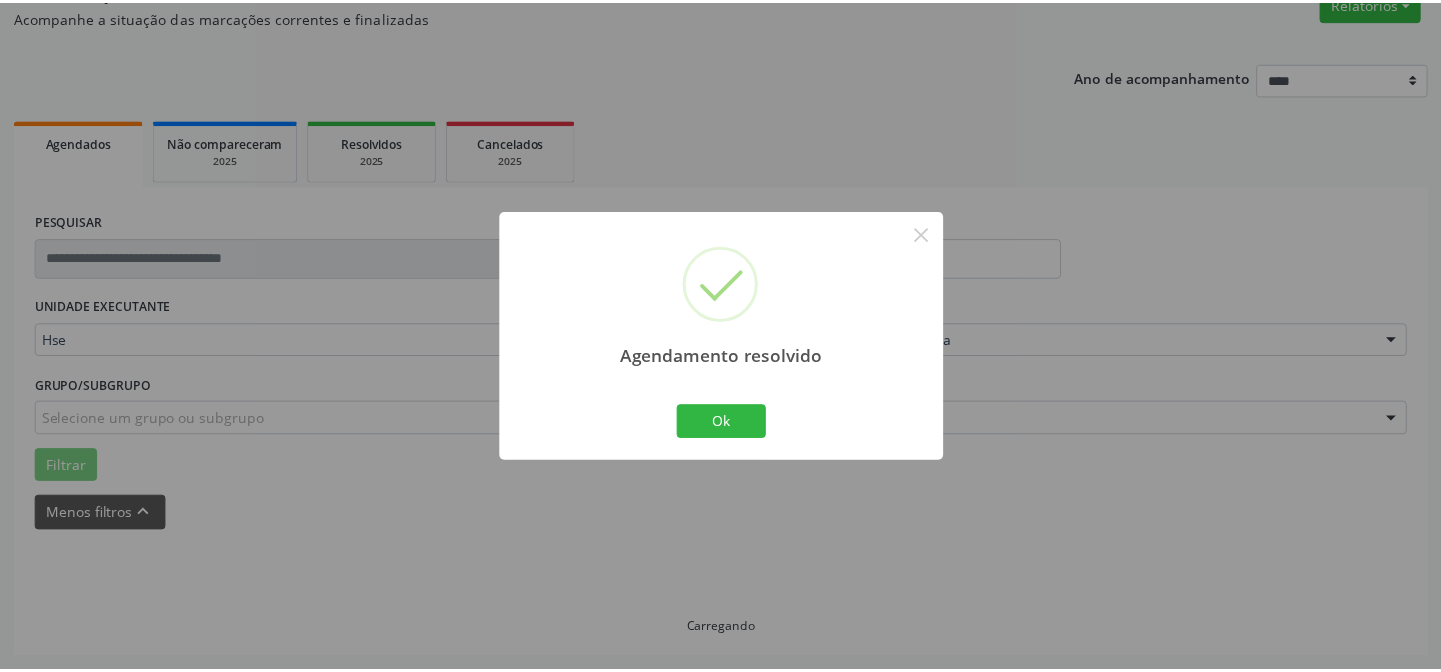 scroll, scrollTop: 179, scrollLeft: 0, axis: vertical 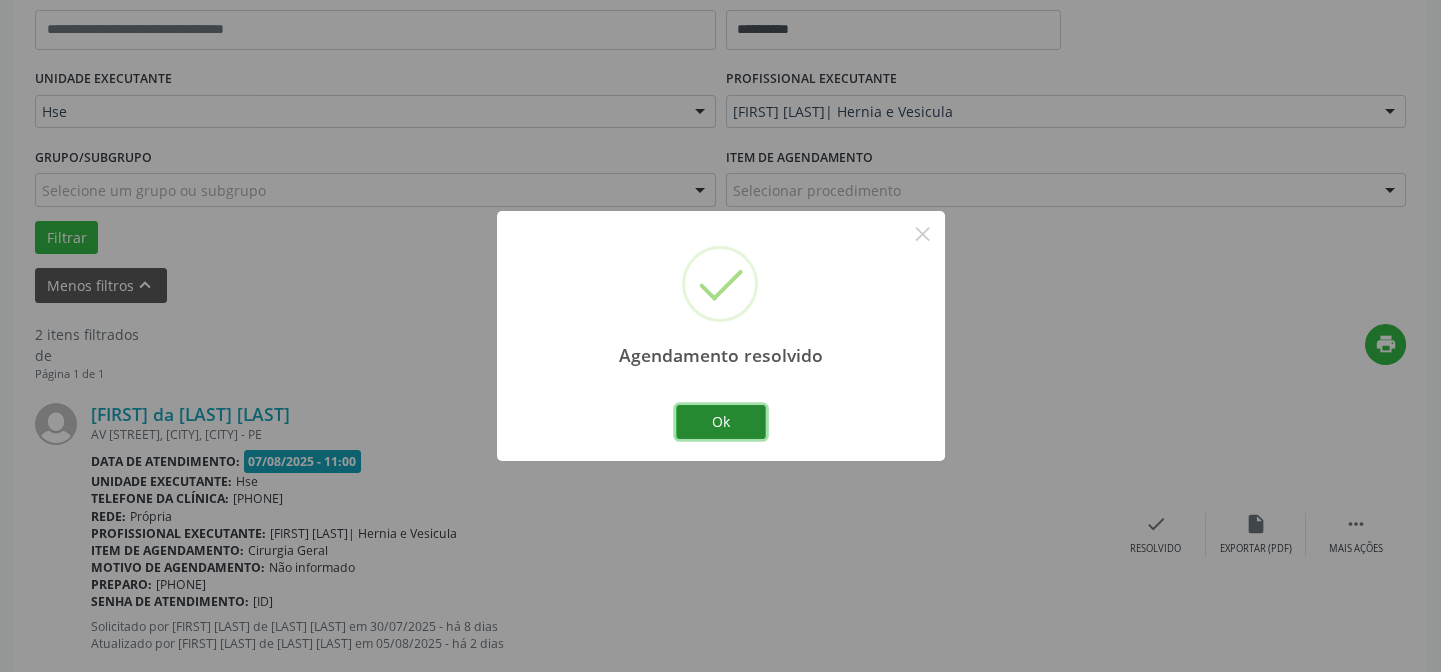 click on "Ok" at bounding box center [721, 422] 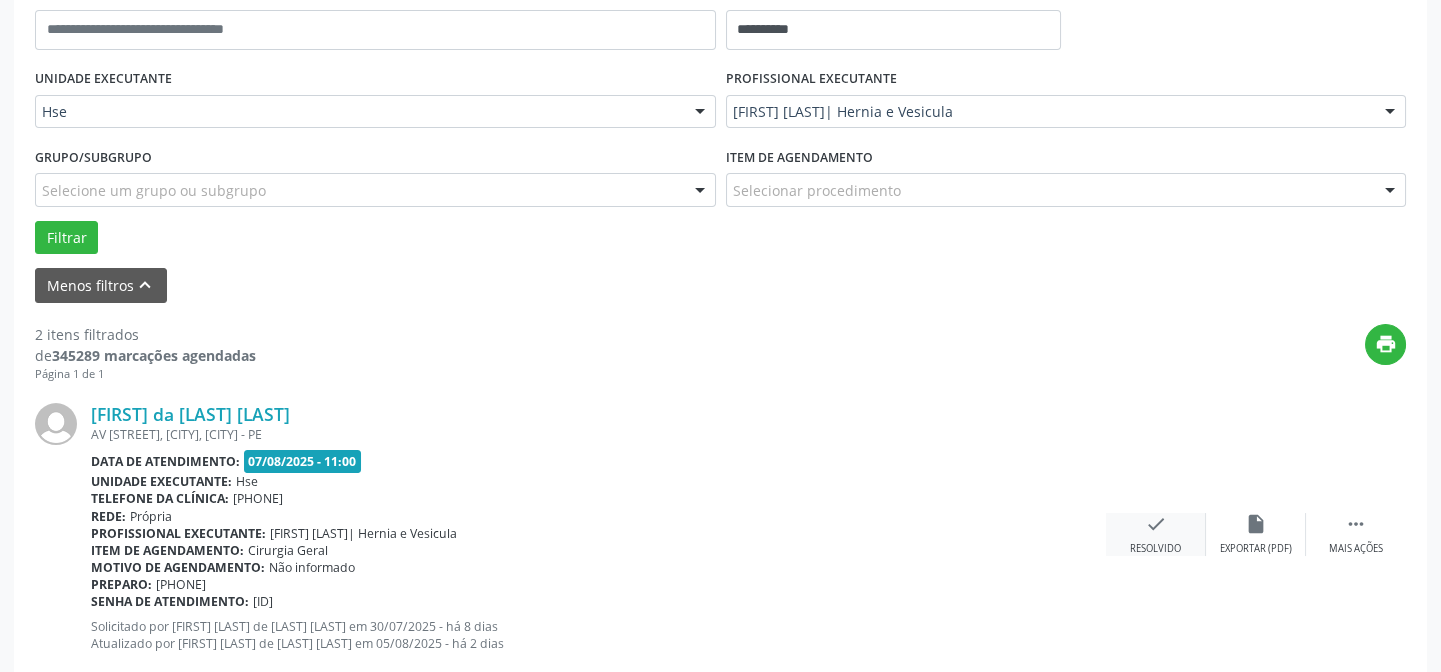 click on "check" at bounding box center (1156, 524) 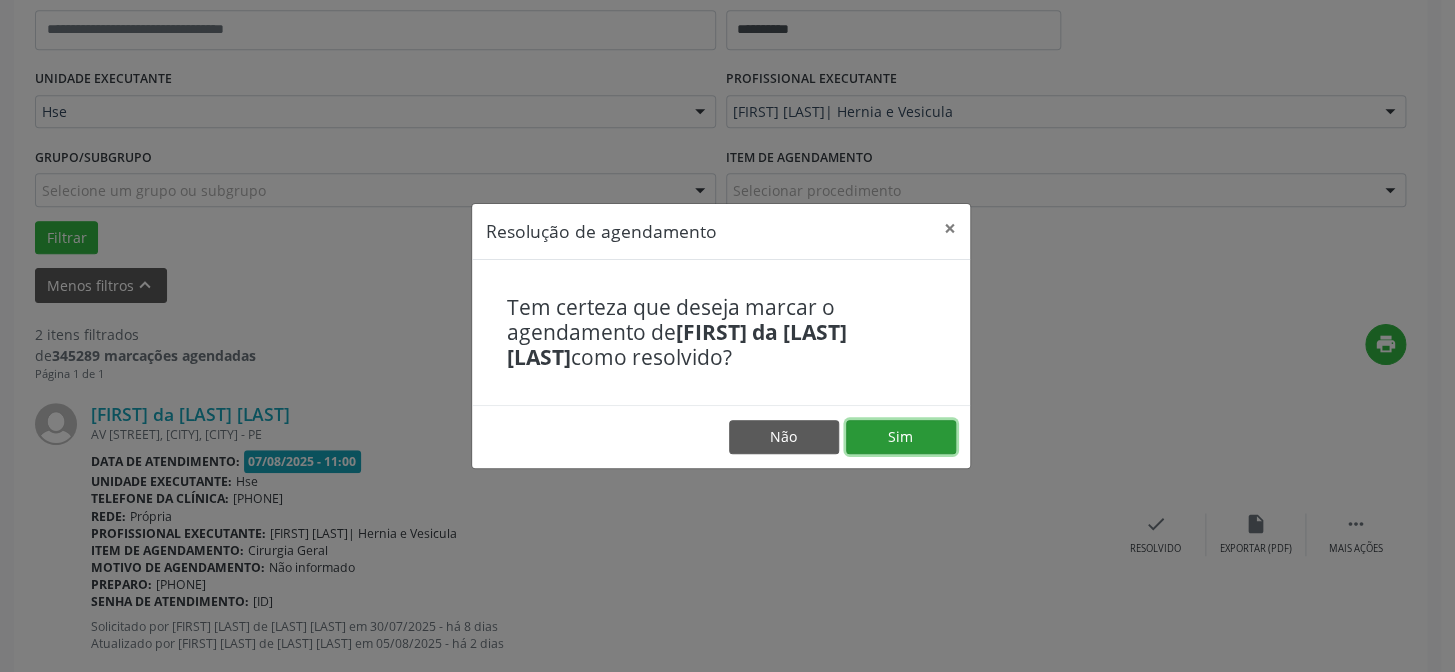 click on "Sim" at bounding box center (901, 437) 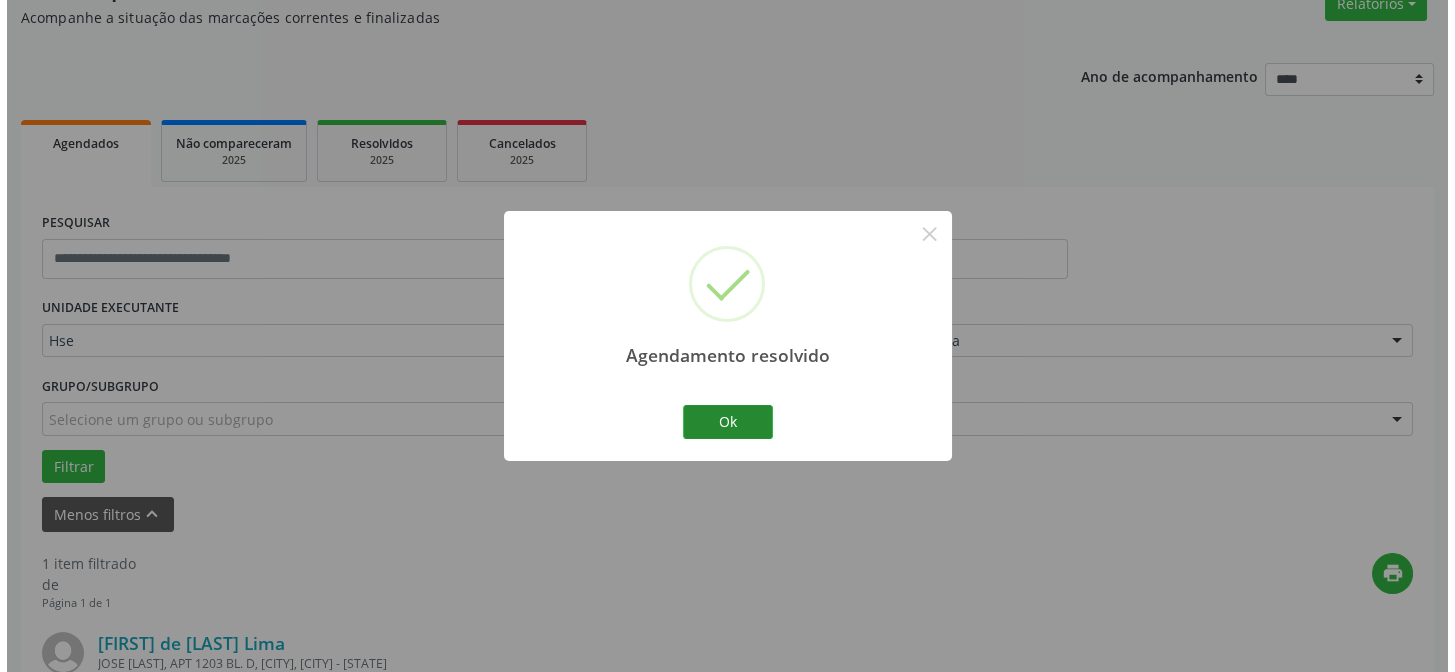 scroll, scrollTop: 408, scrollLeft: 0, axis: vertical 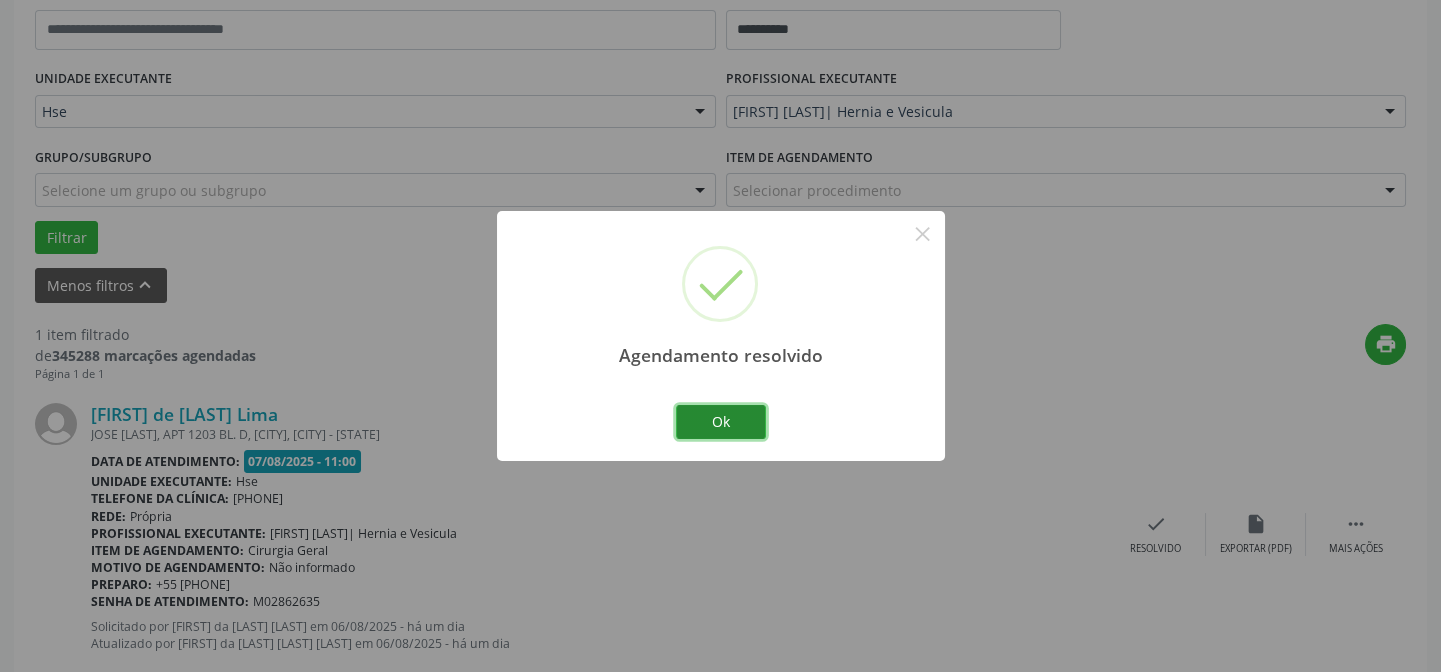 click on "Ok" at bounding box center (721, 422) 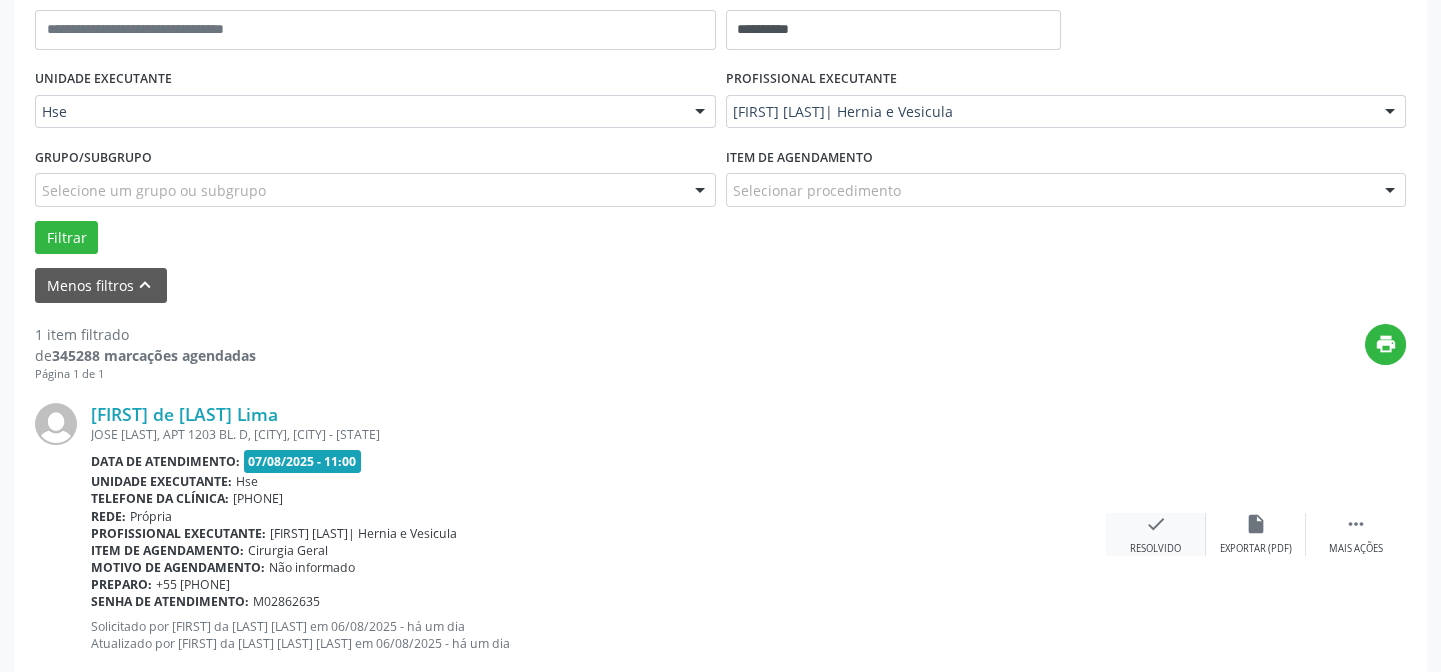 click on "check" at bounding box center [1156, 524] 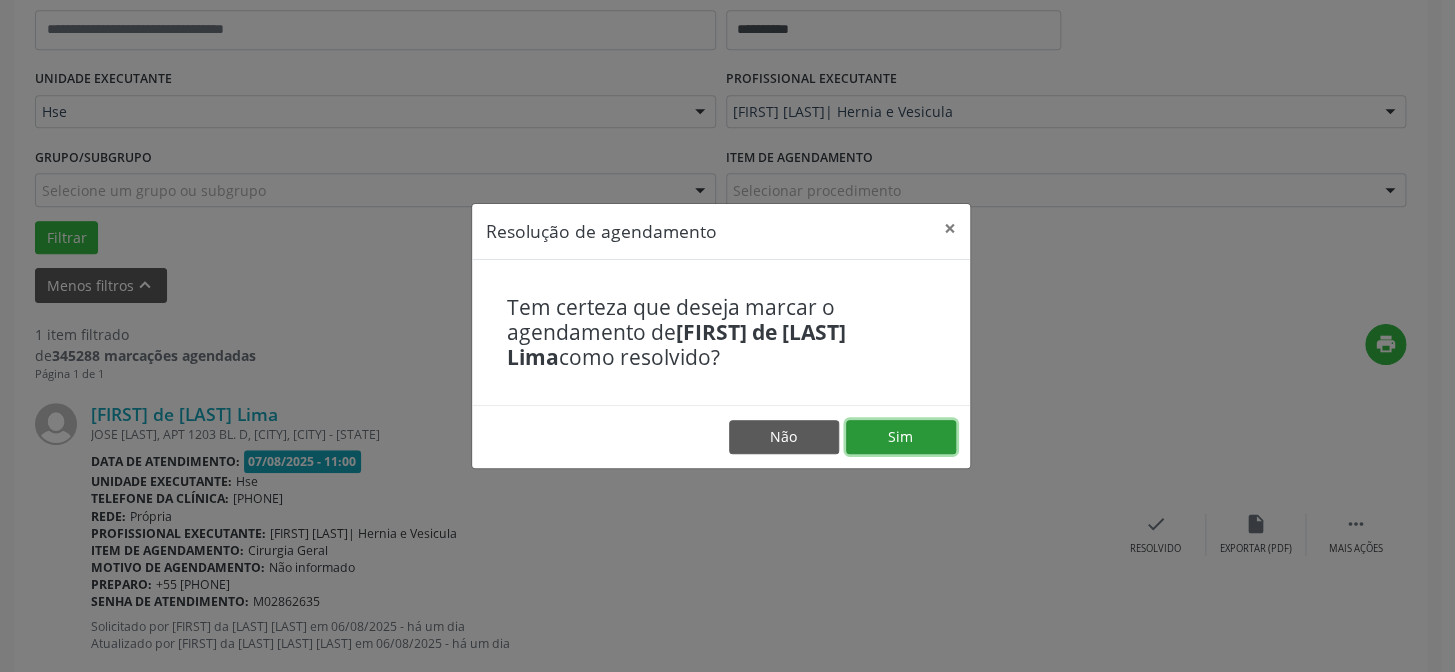 click on "Sim" at bounding box center [901, 437] 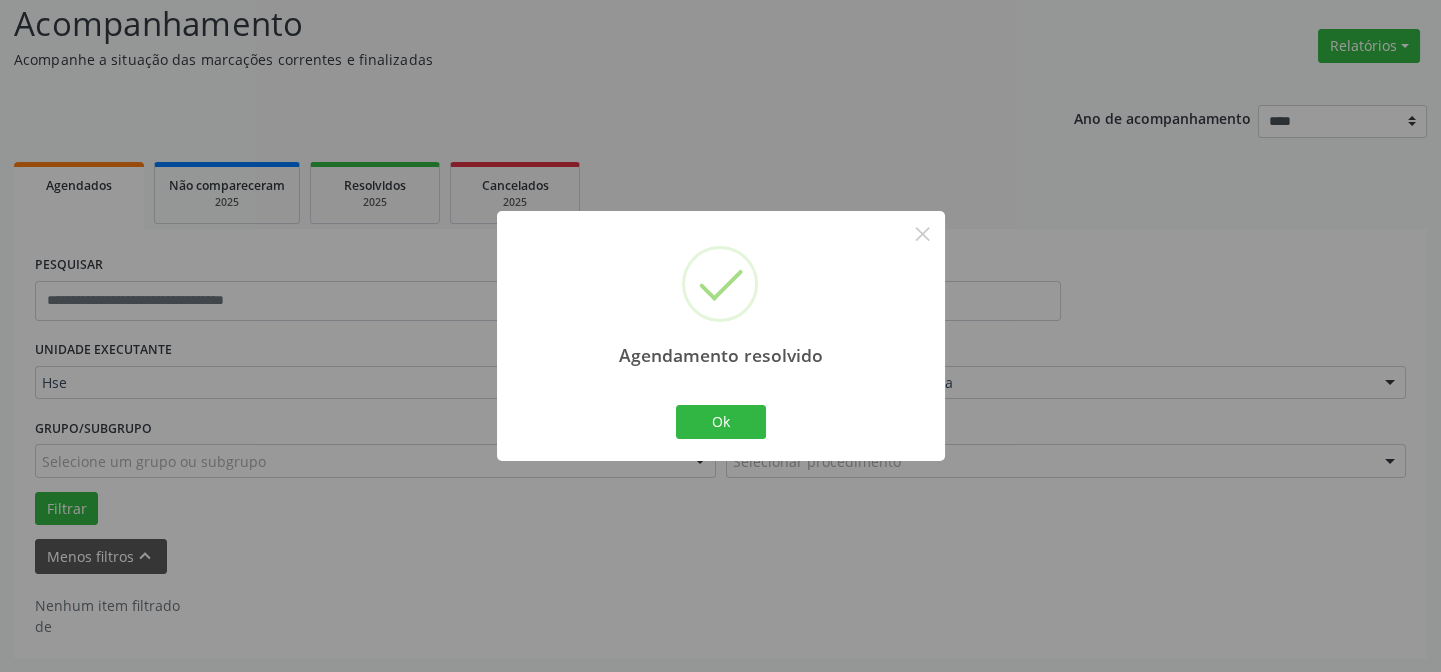 scroll, scrollTop: 135, scrollLeft: 0, axis: vertical 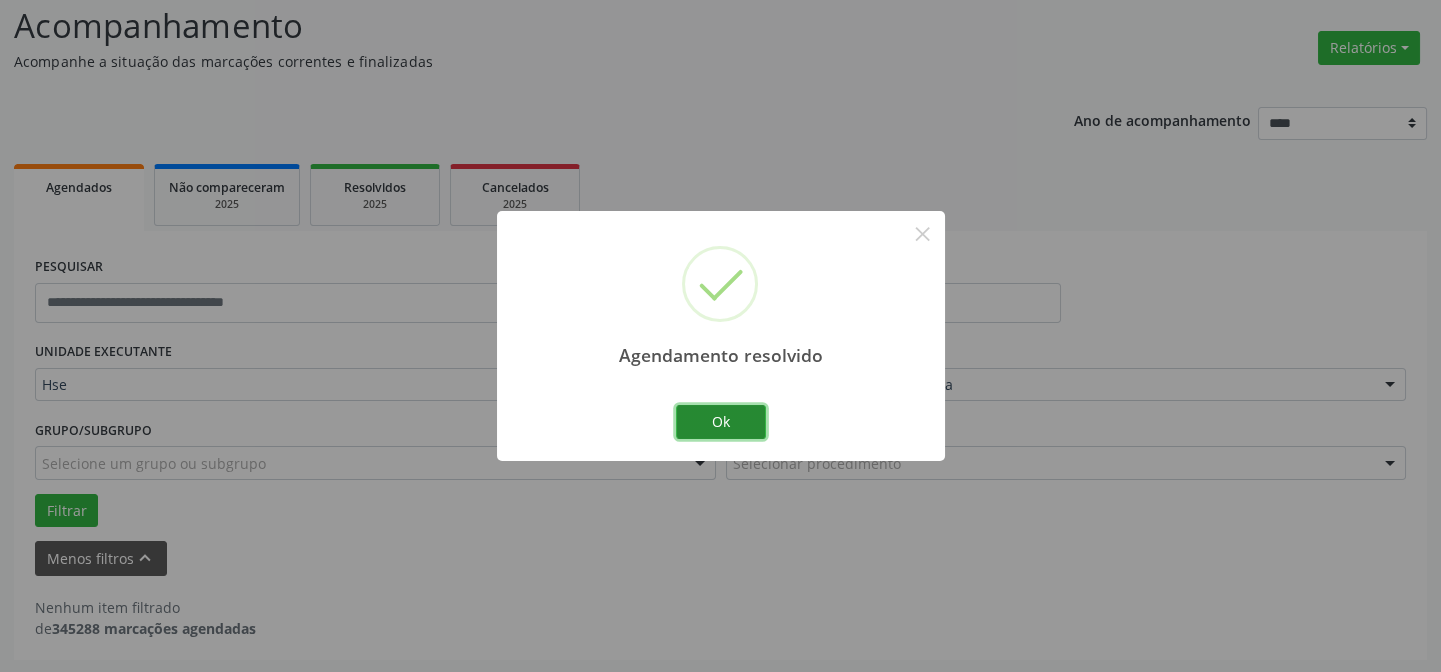 click on "Ok" at bounding box center (721, 422) 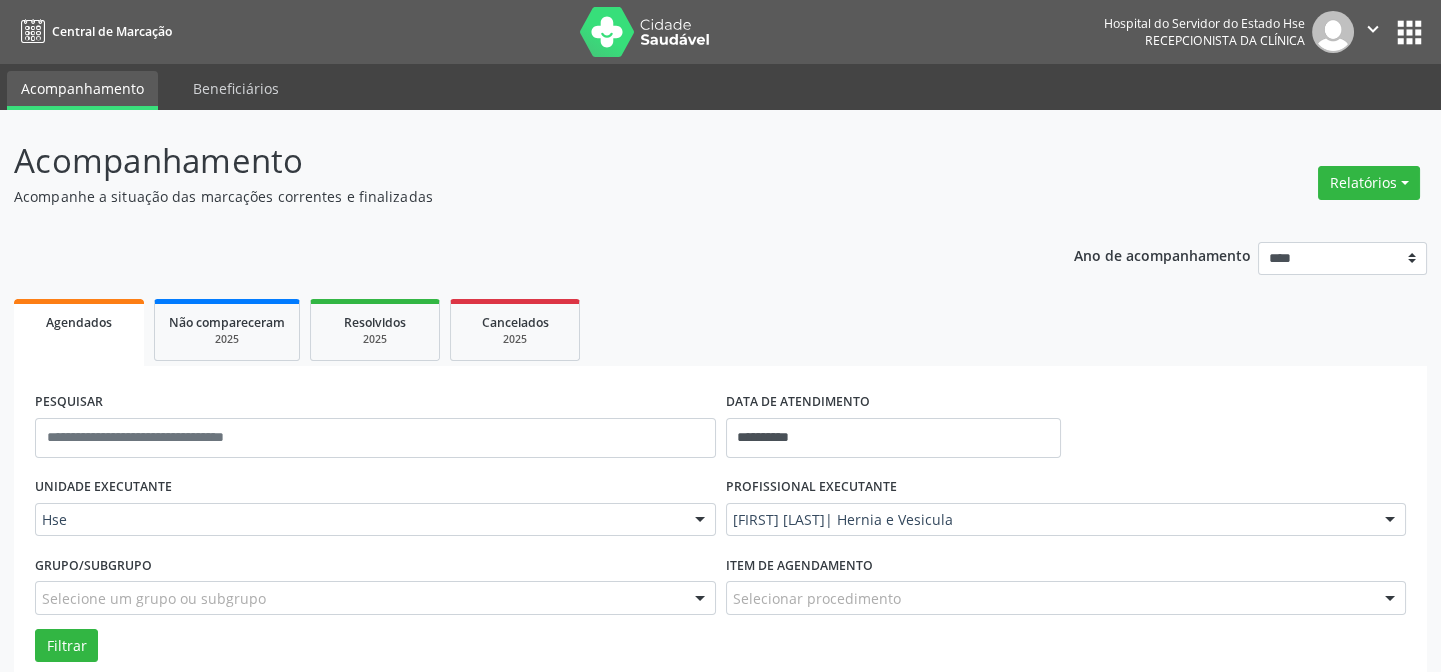 scroll, scrollTop: 135, scrollLeft: 0, axis: vertical 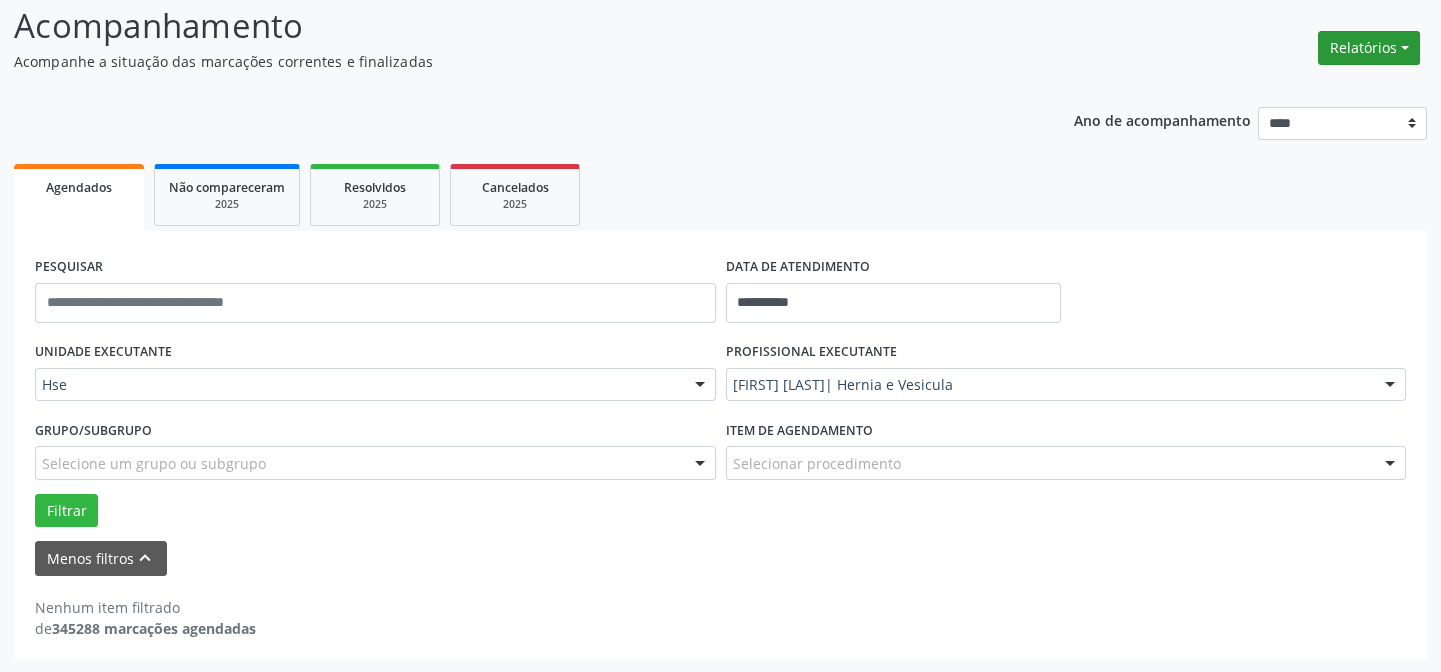 click on "Relatórios" at bounding box center [1369, 48] 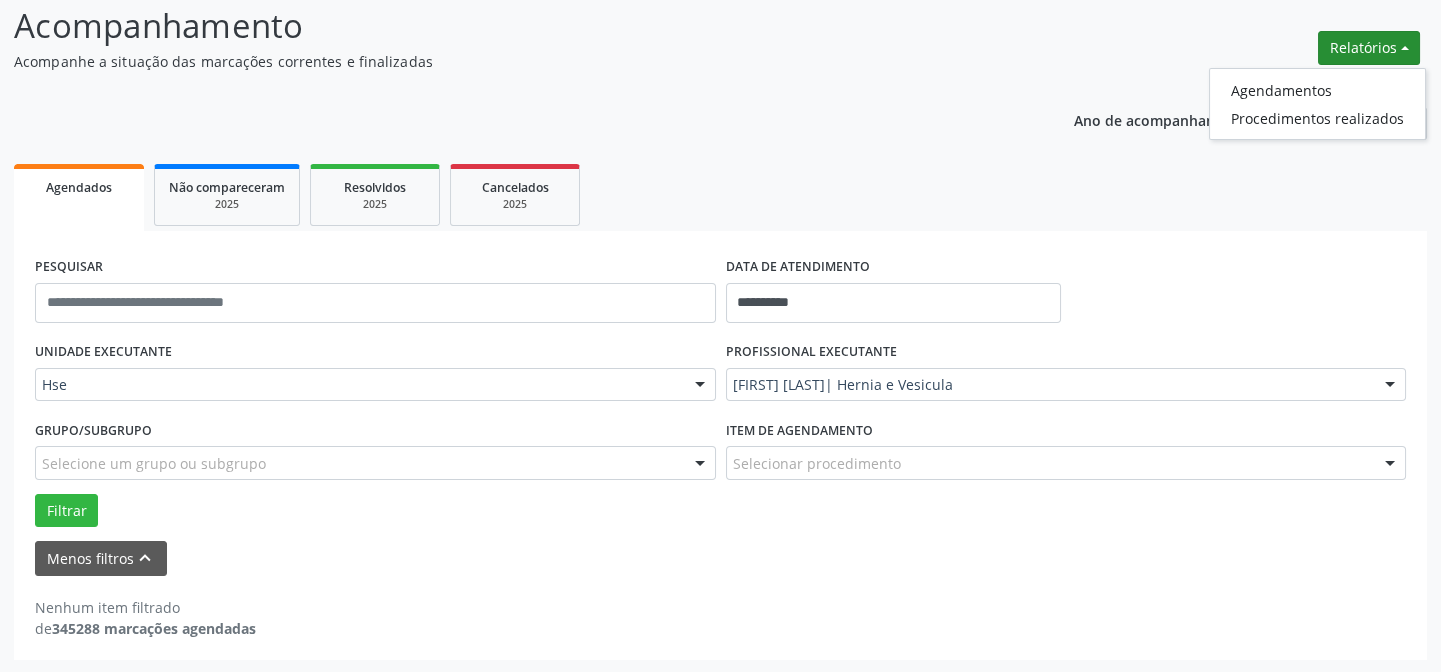 click on "Relatórios" at bounding box center [1369, 48] 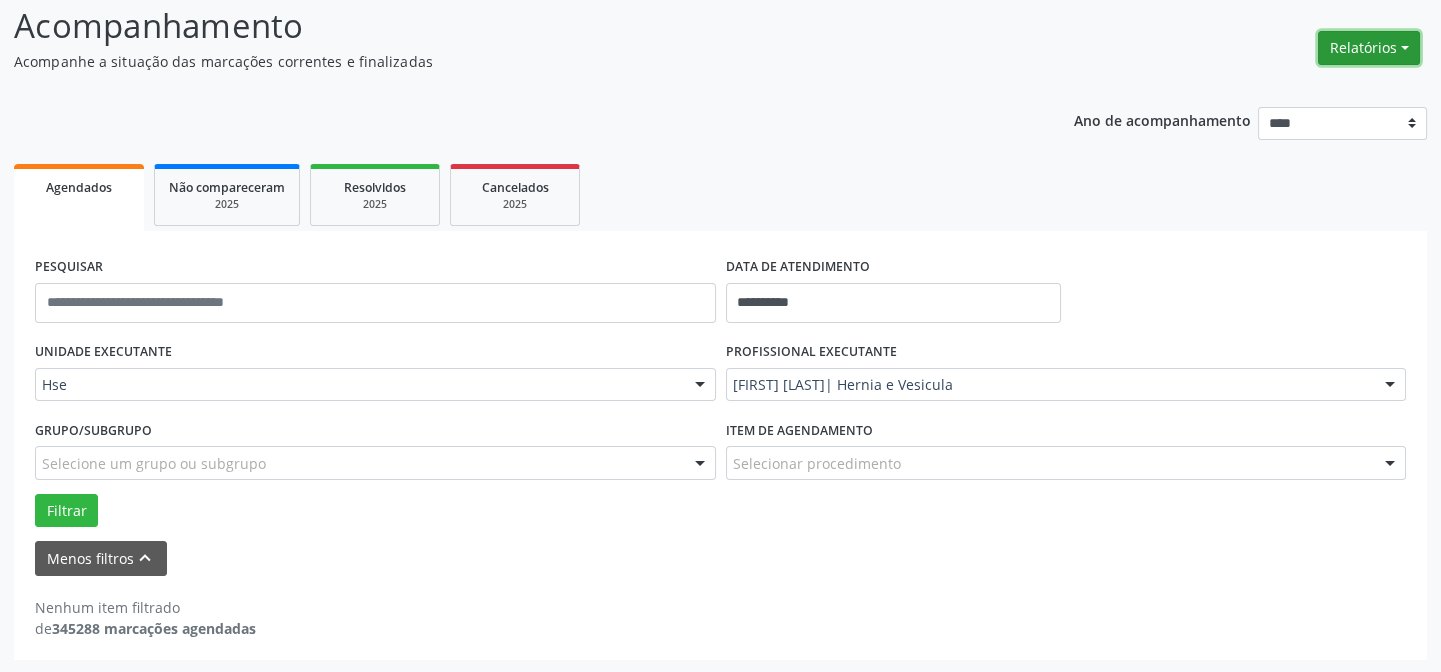 click on "Relatórios" at bounding box center (1369, 48) 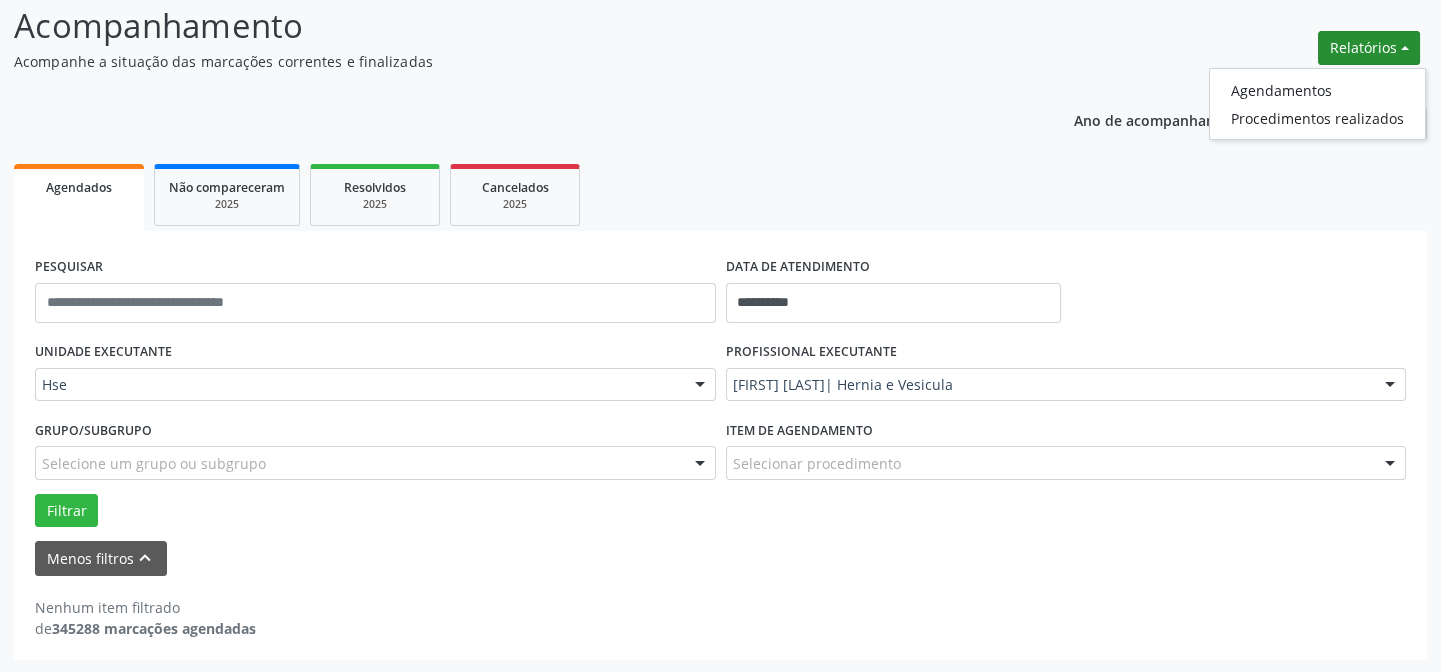 click on "Relatórios" at bounding box center [1369, 48] 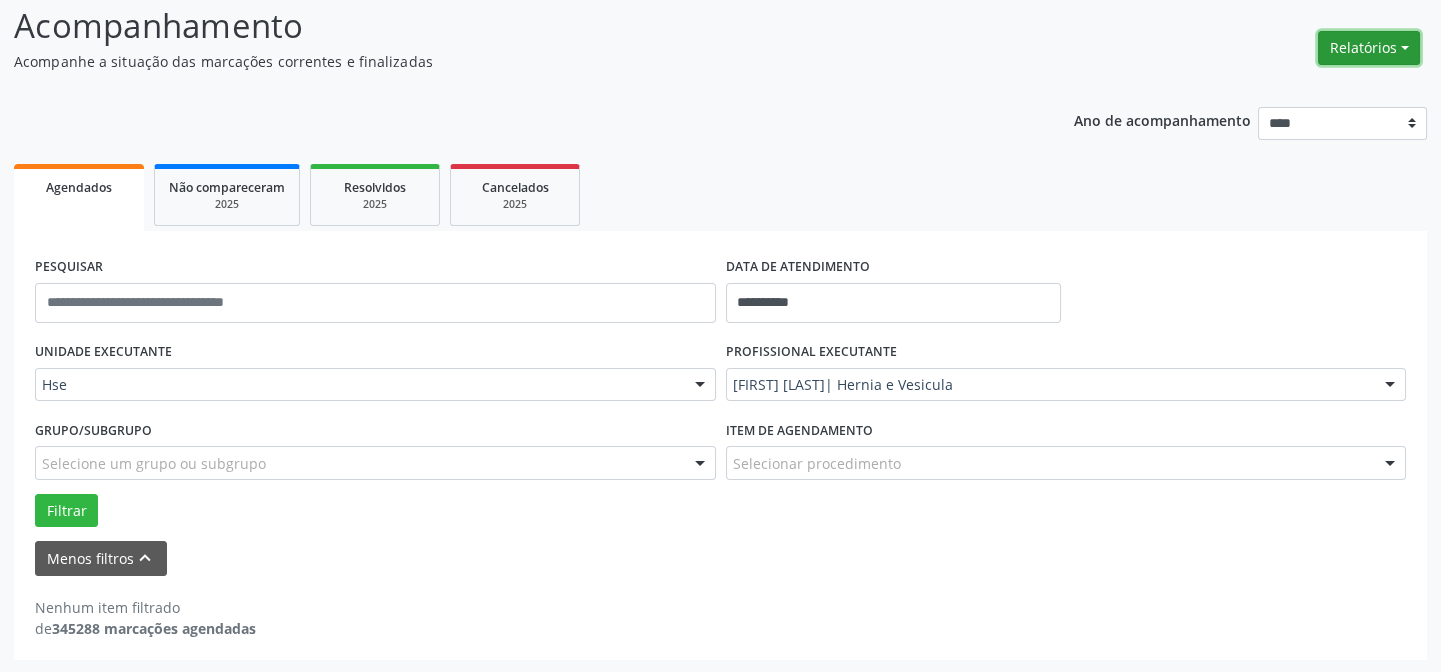 click on "Relatórios" at bounding box center [1369, 48] 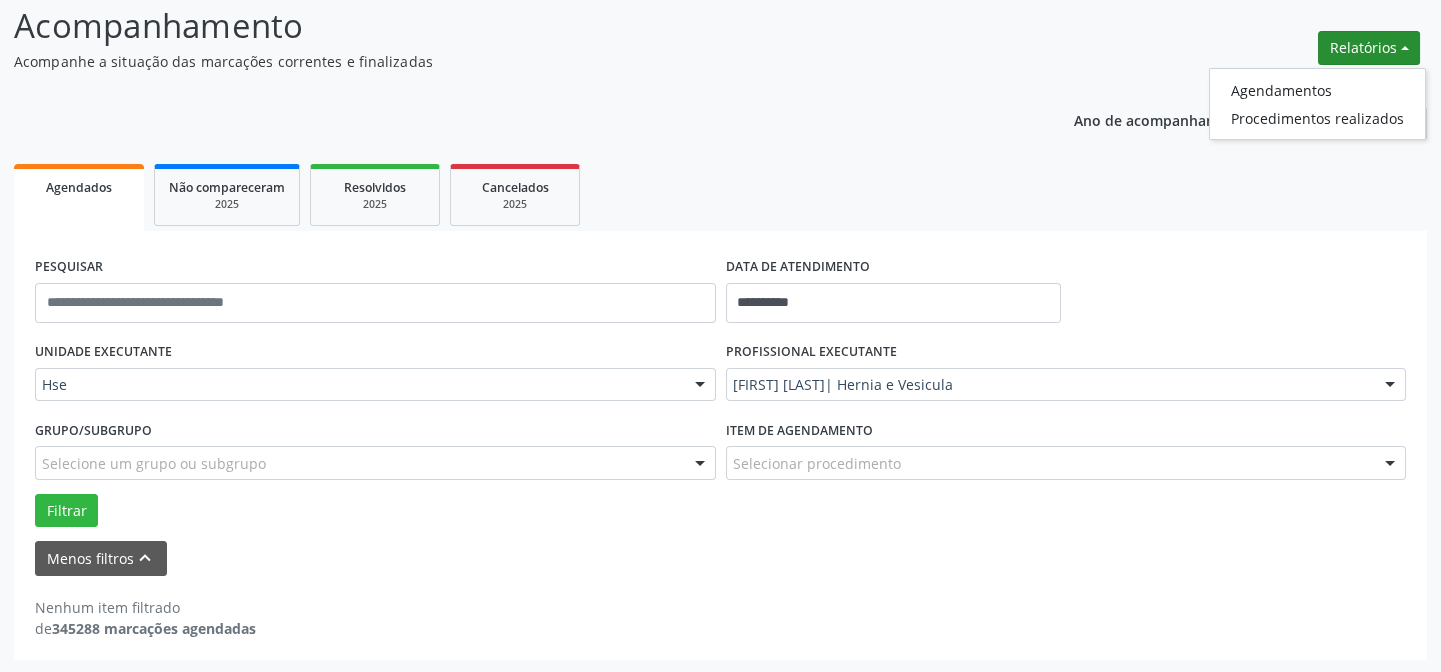 scroll, scrollTop: 0, scrollLeft: 0, axis: both 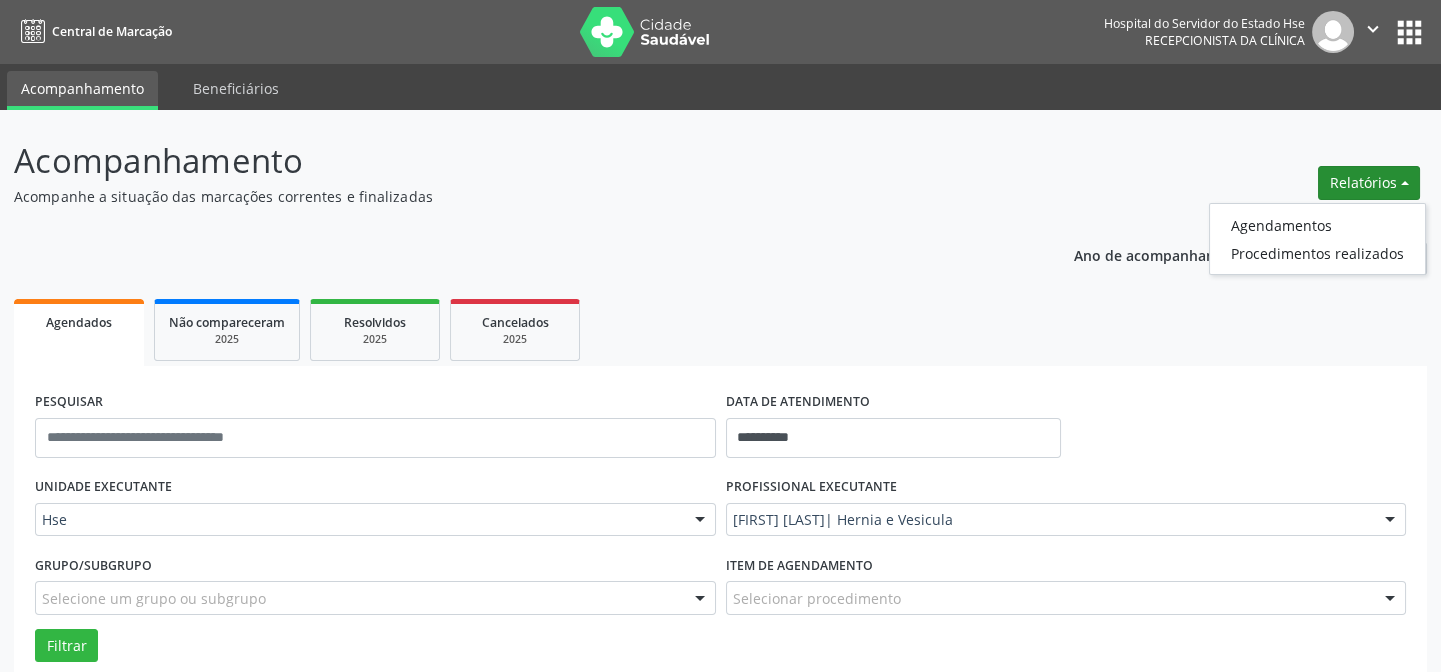 click at bounding box center [645, 32] 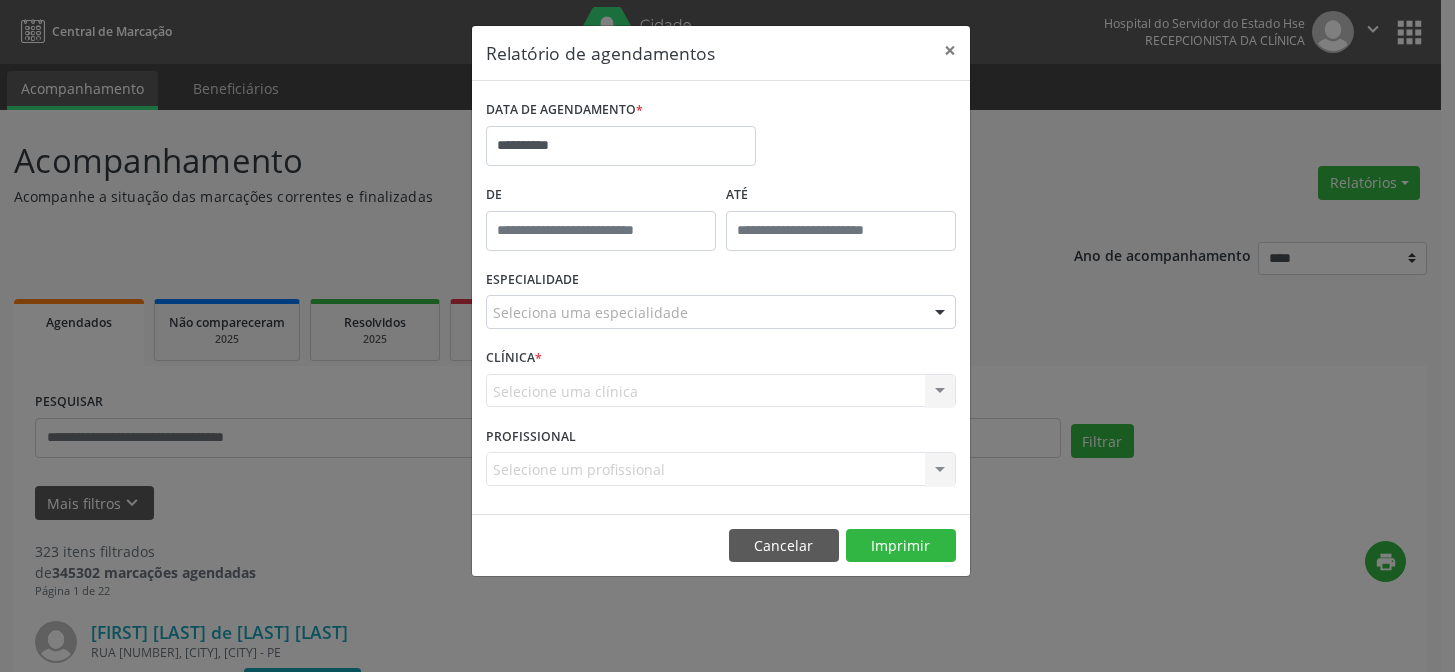 scroll, scrollTop: 0, scrollLeft: 0, axis: both 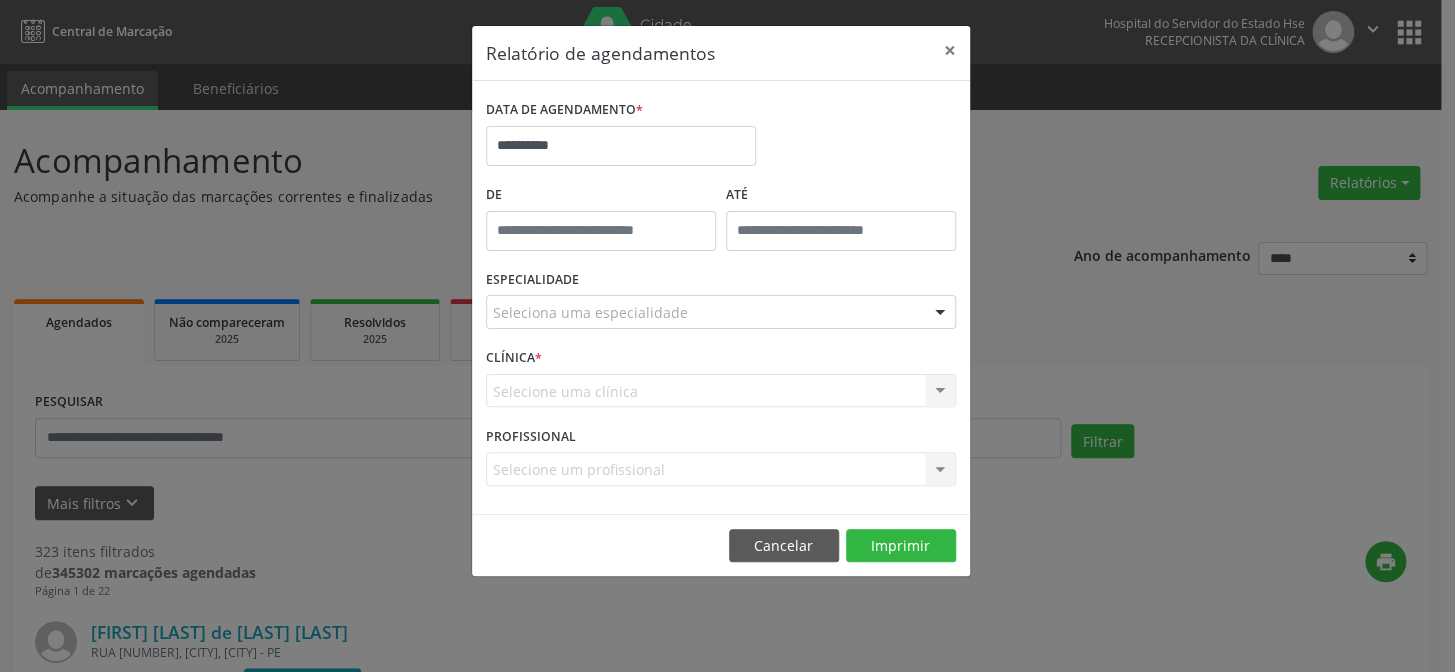 click on "Seleciona uma especialidade" at bounding box center (721, 312) 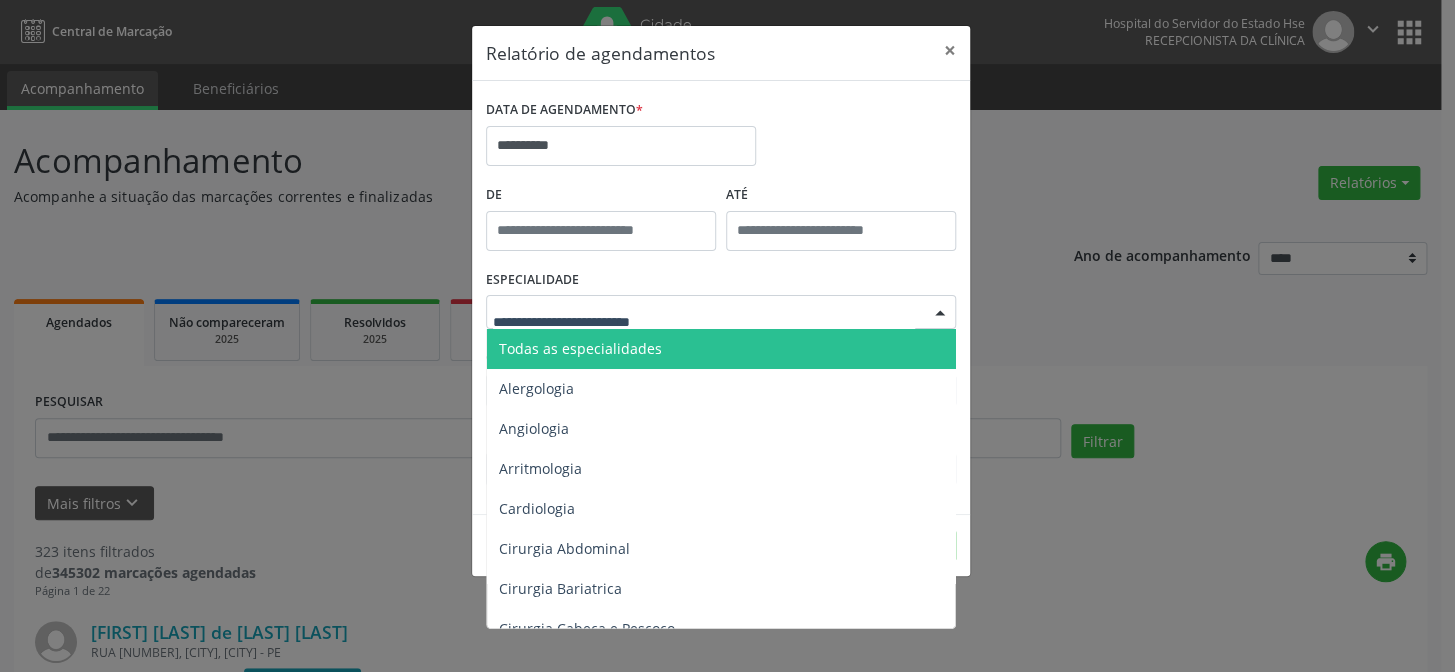 click on "Todas as especialidades" at bounding box center (722, 349) 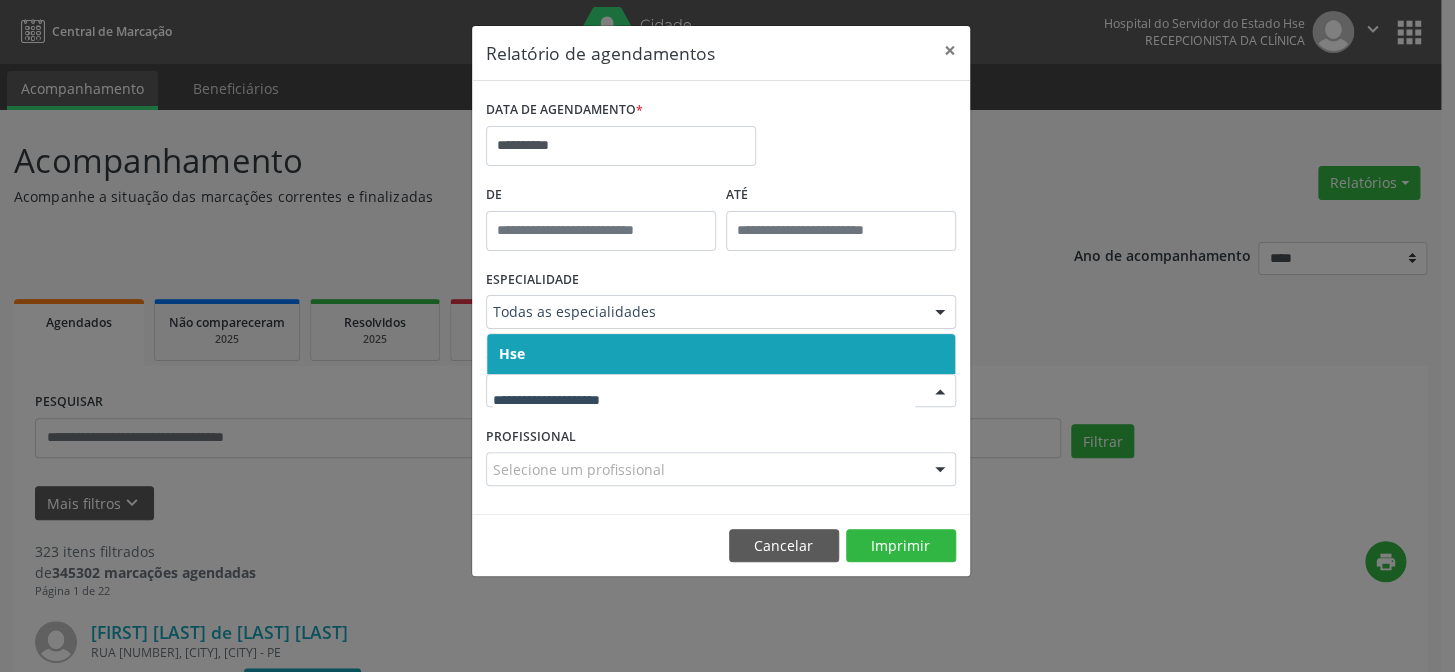 click on "Hse" at bounding box center (721, 354) 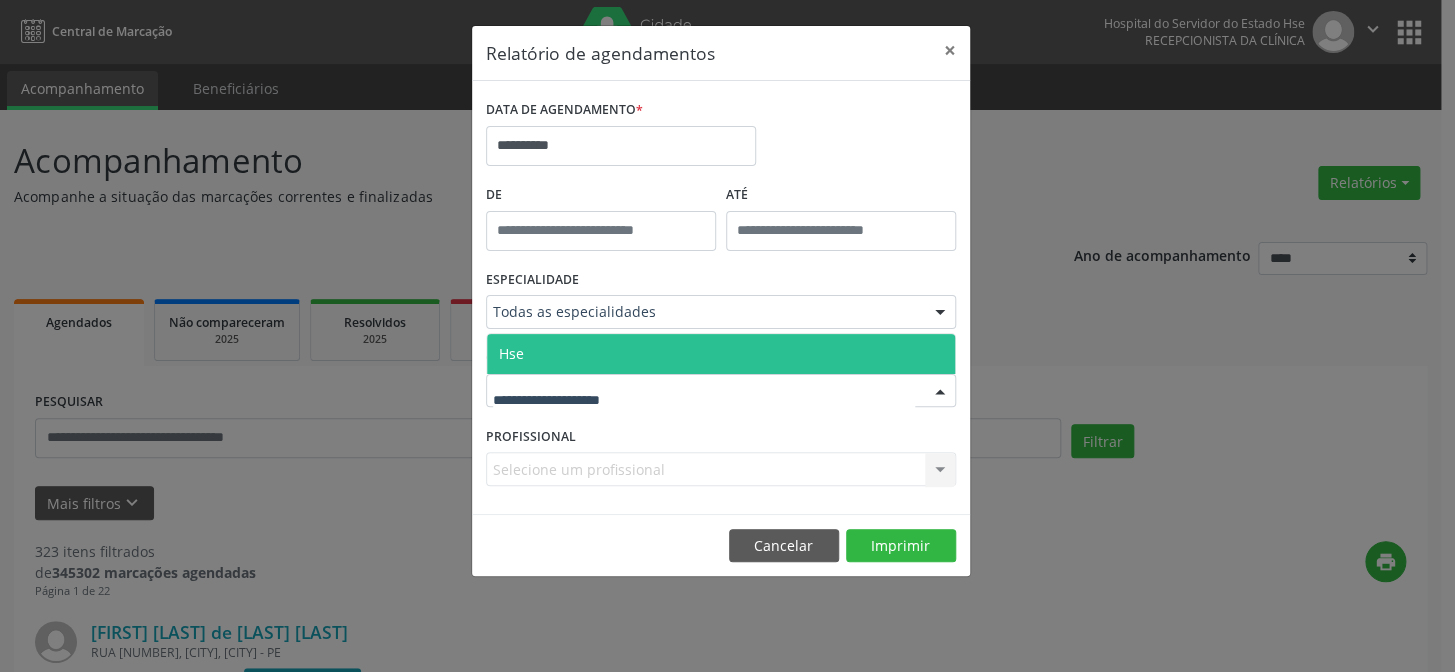 click at bounding box center [721, 391] 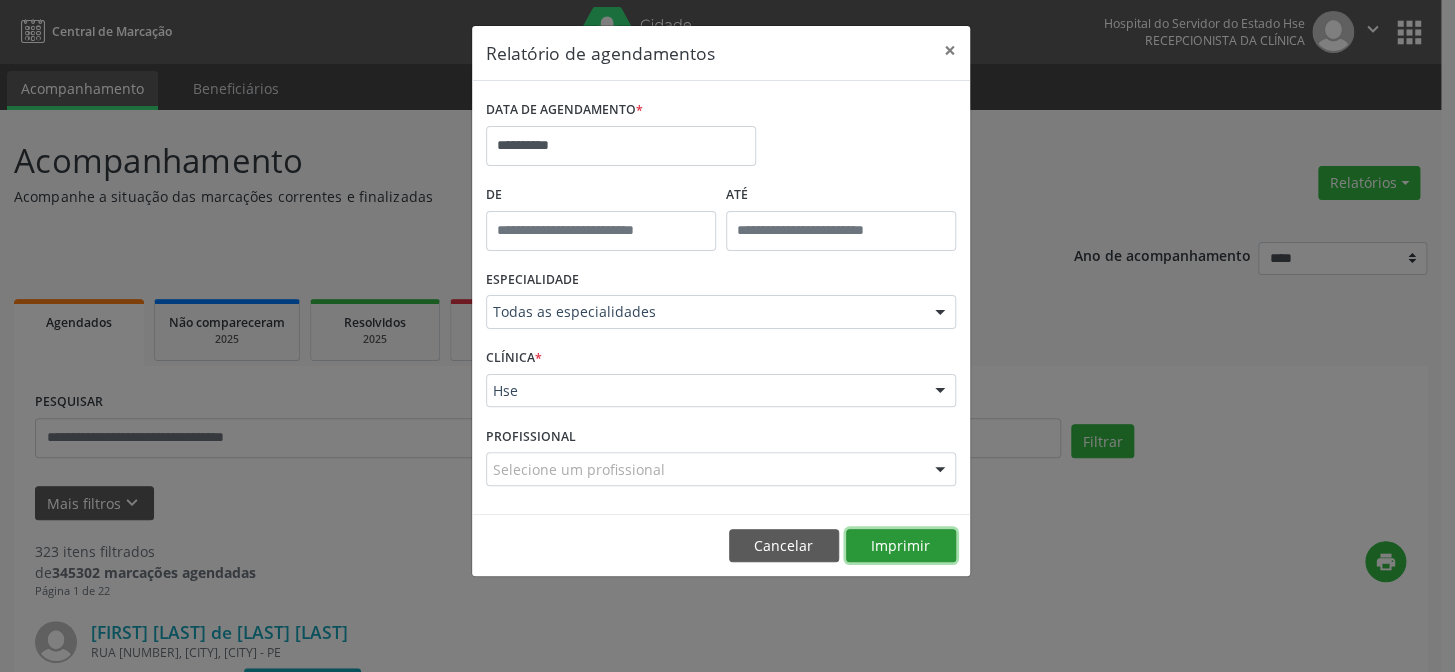 click on "Imprimir" at bounding box center (901, 546) 